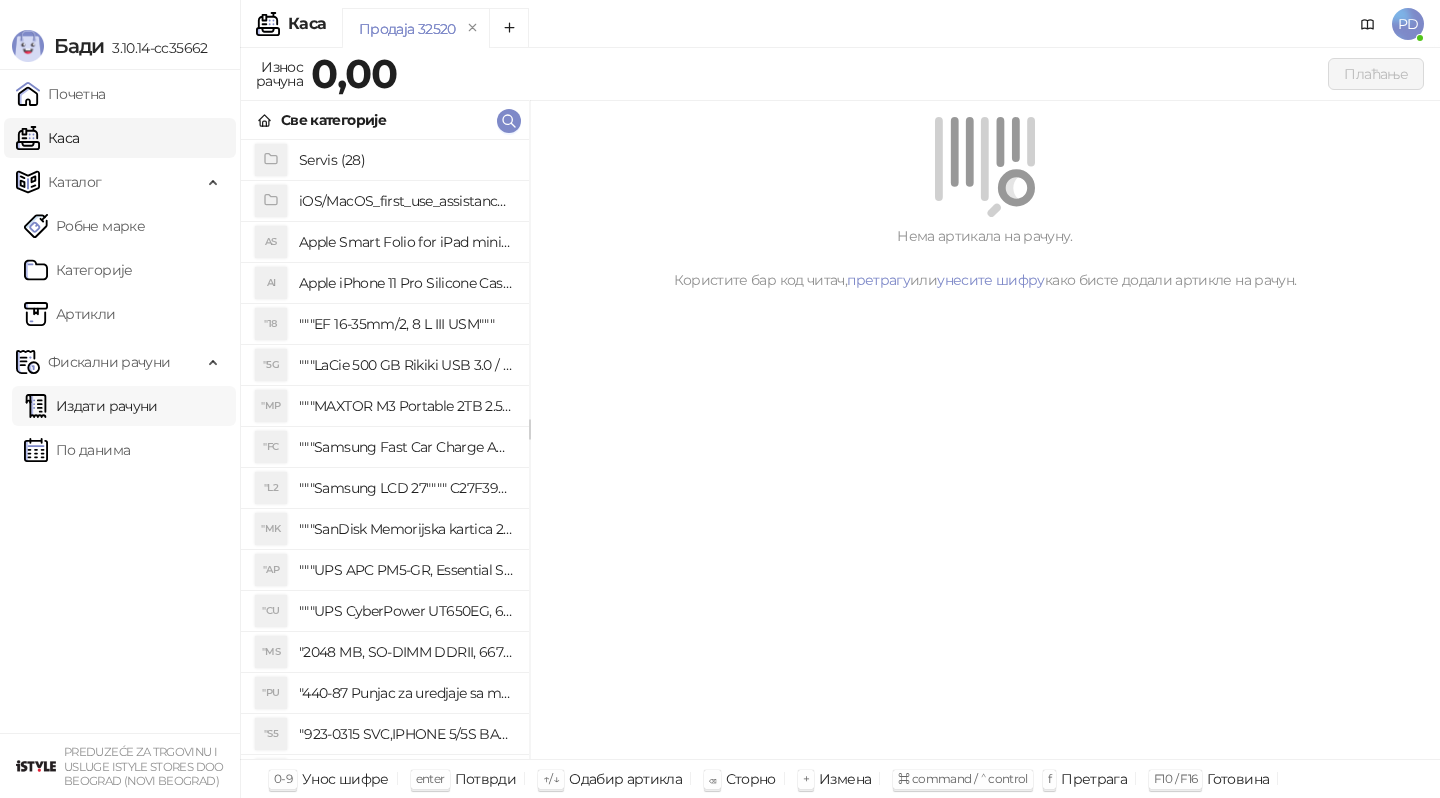 scroll, scrollTop: 0, scrollLeft: 0, axis: both 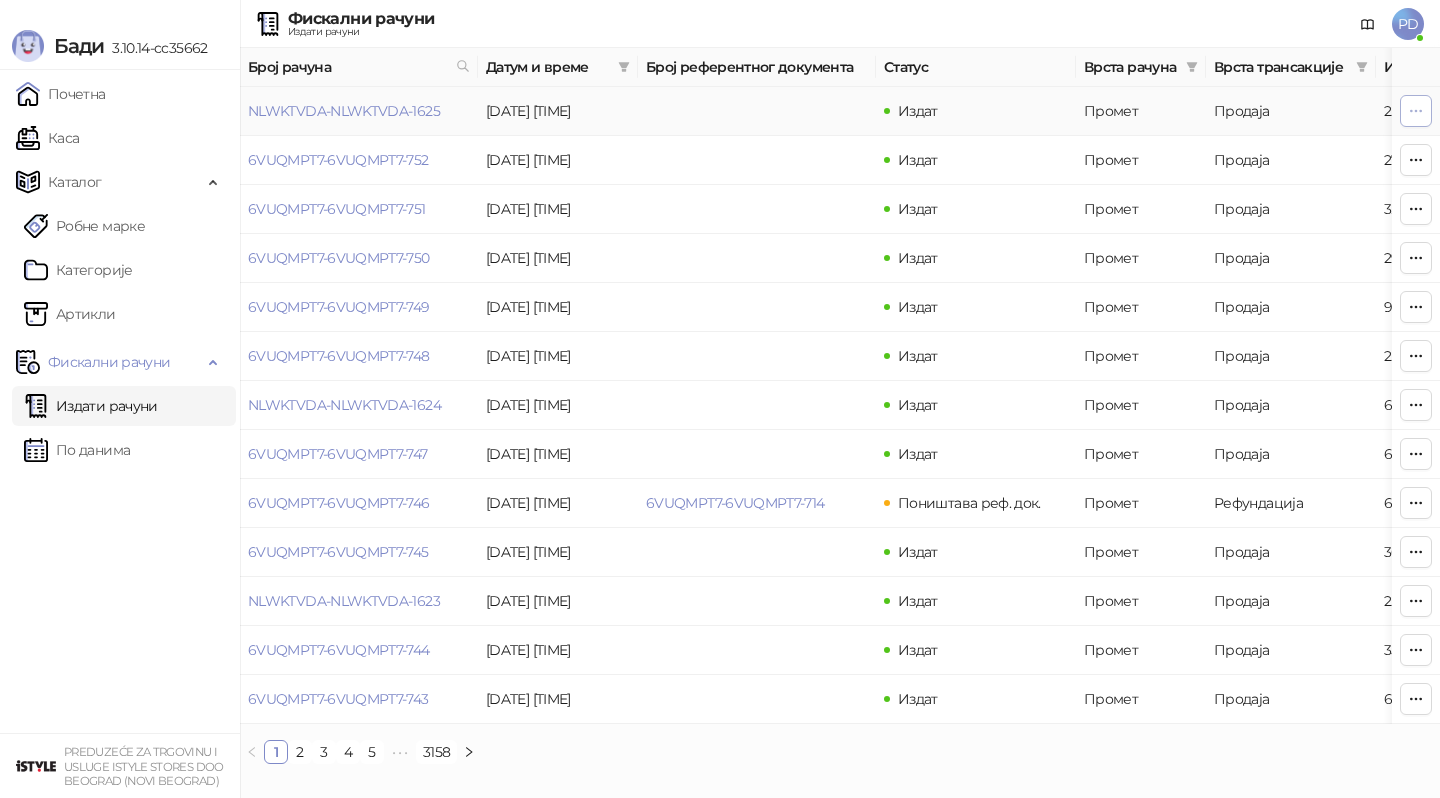 click 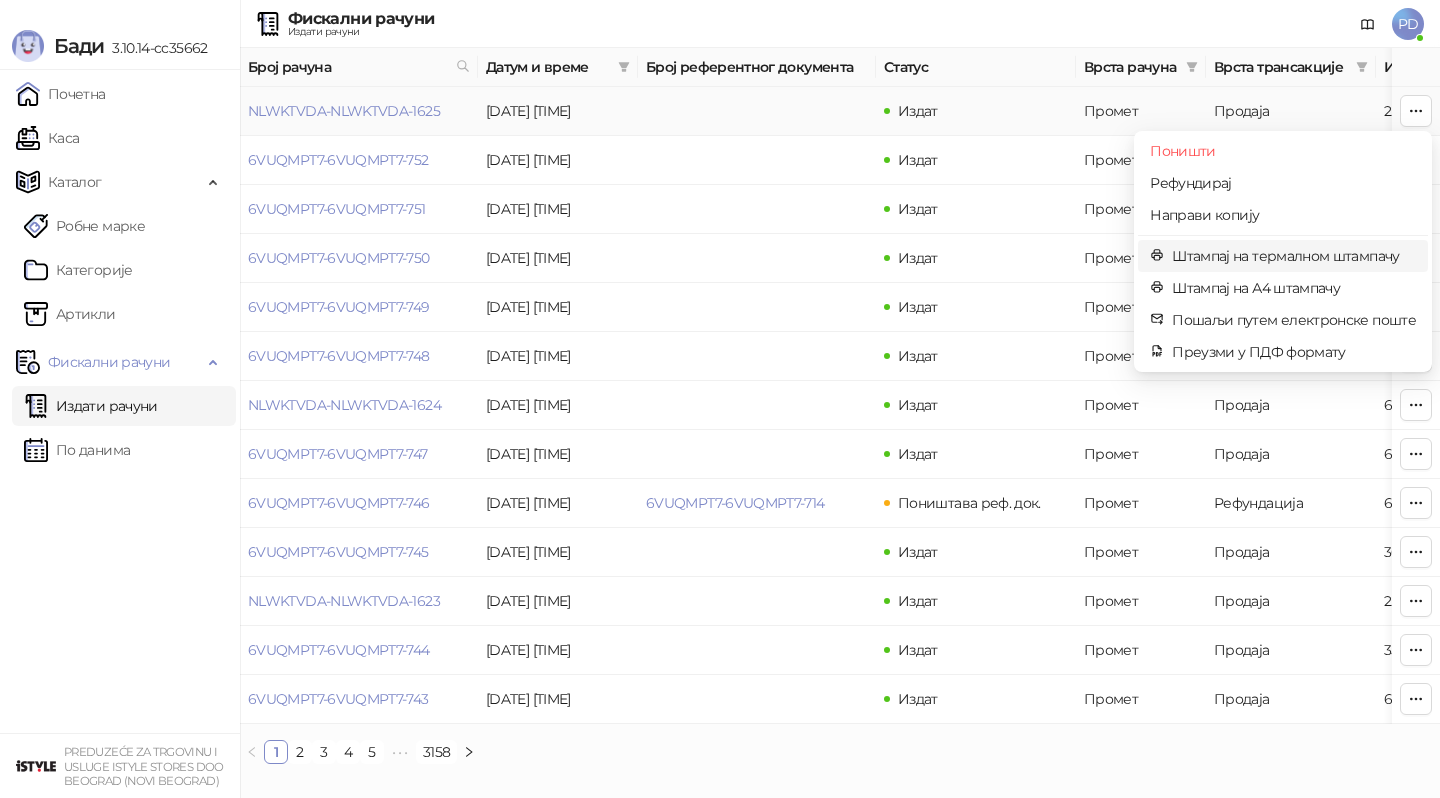 click on "Штампај на термалном штампачу" at bounding box center (1294, 256) 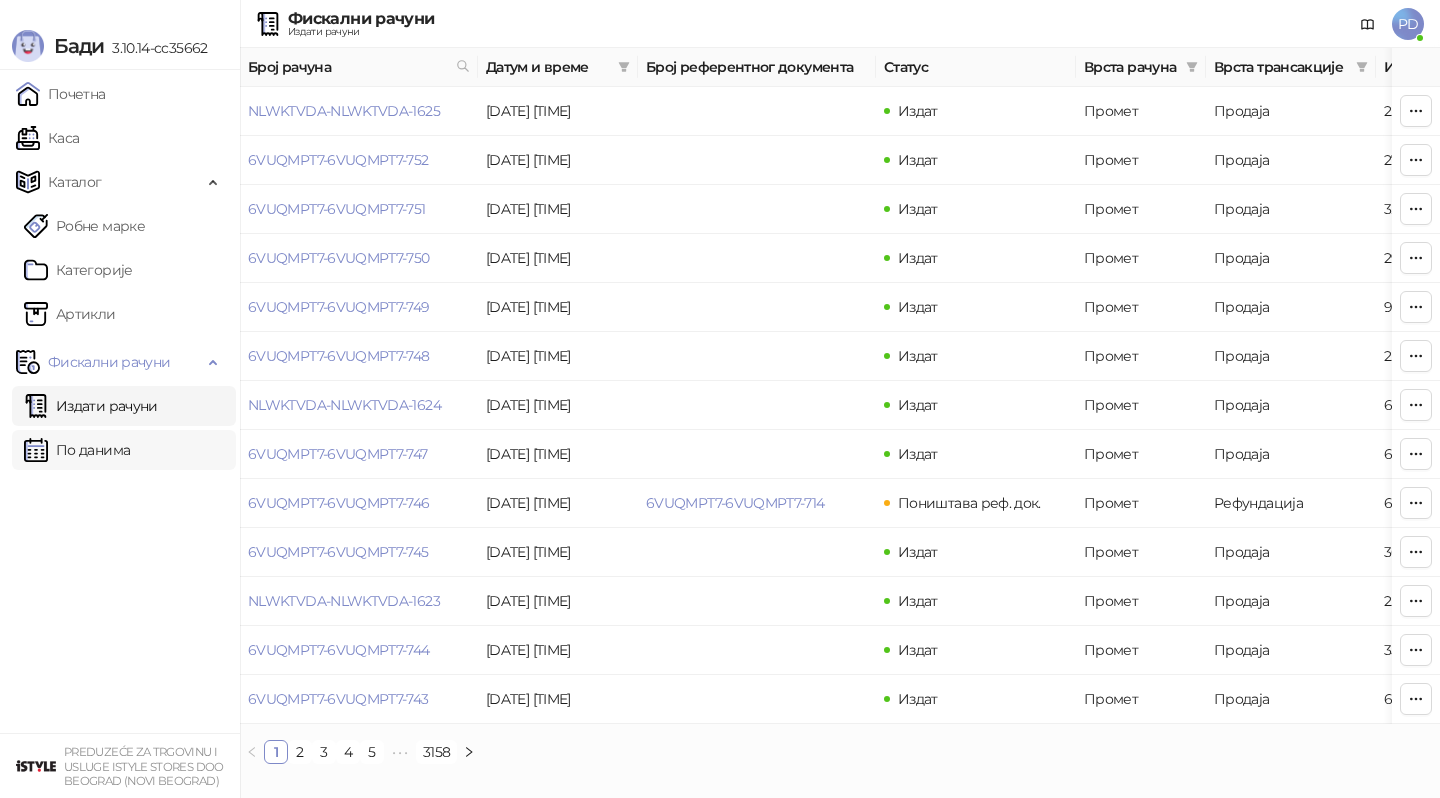 click on "По данима" at bounding box center (77, 450) 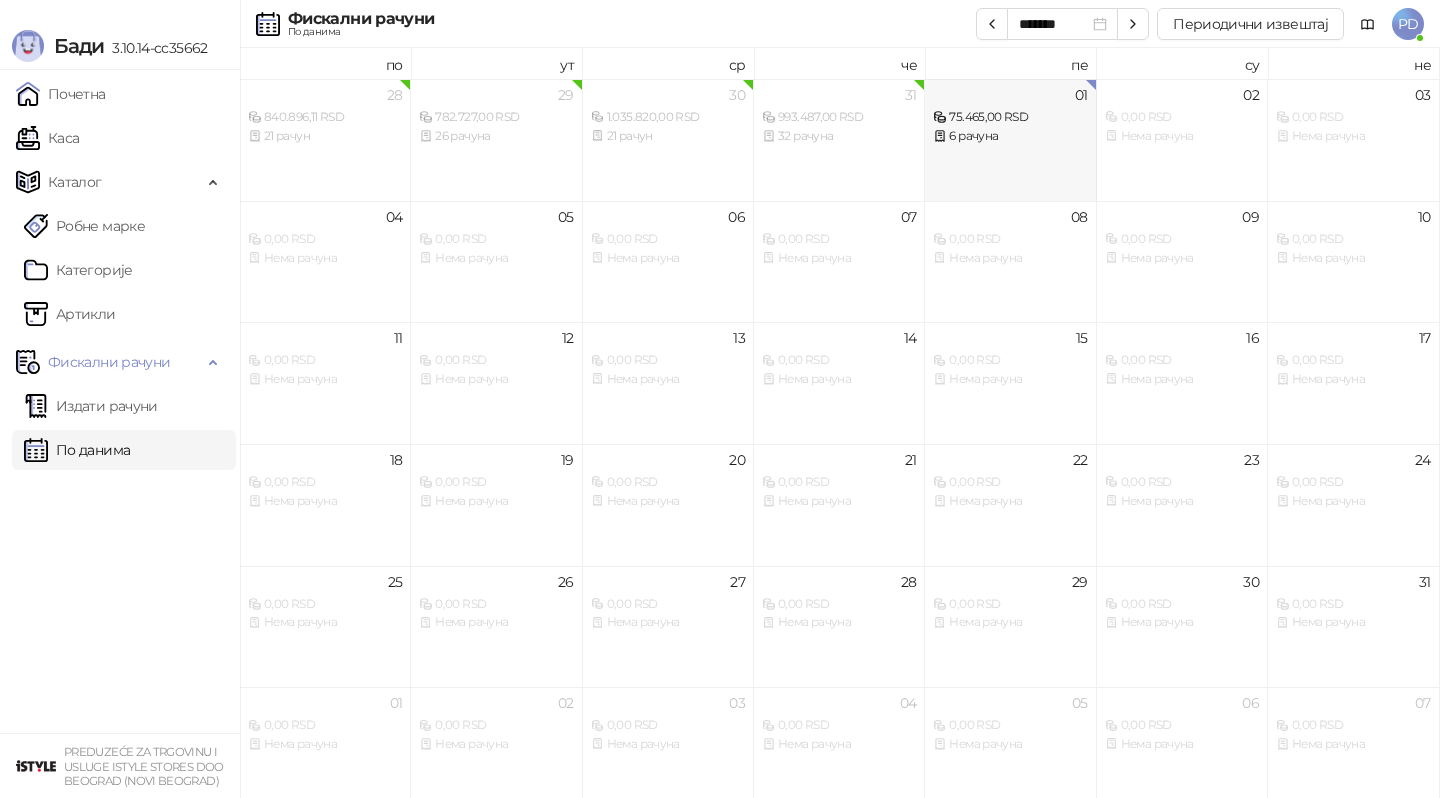 click on "6 рачуна" at bounding box center [1010, 136] 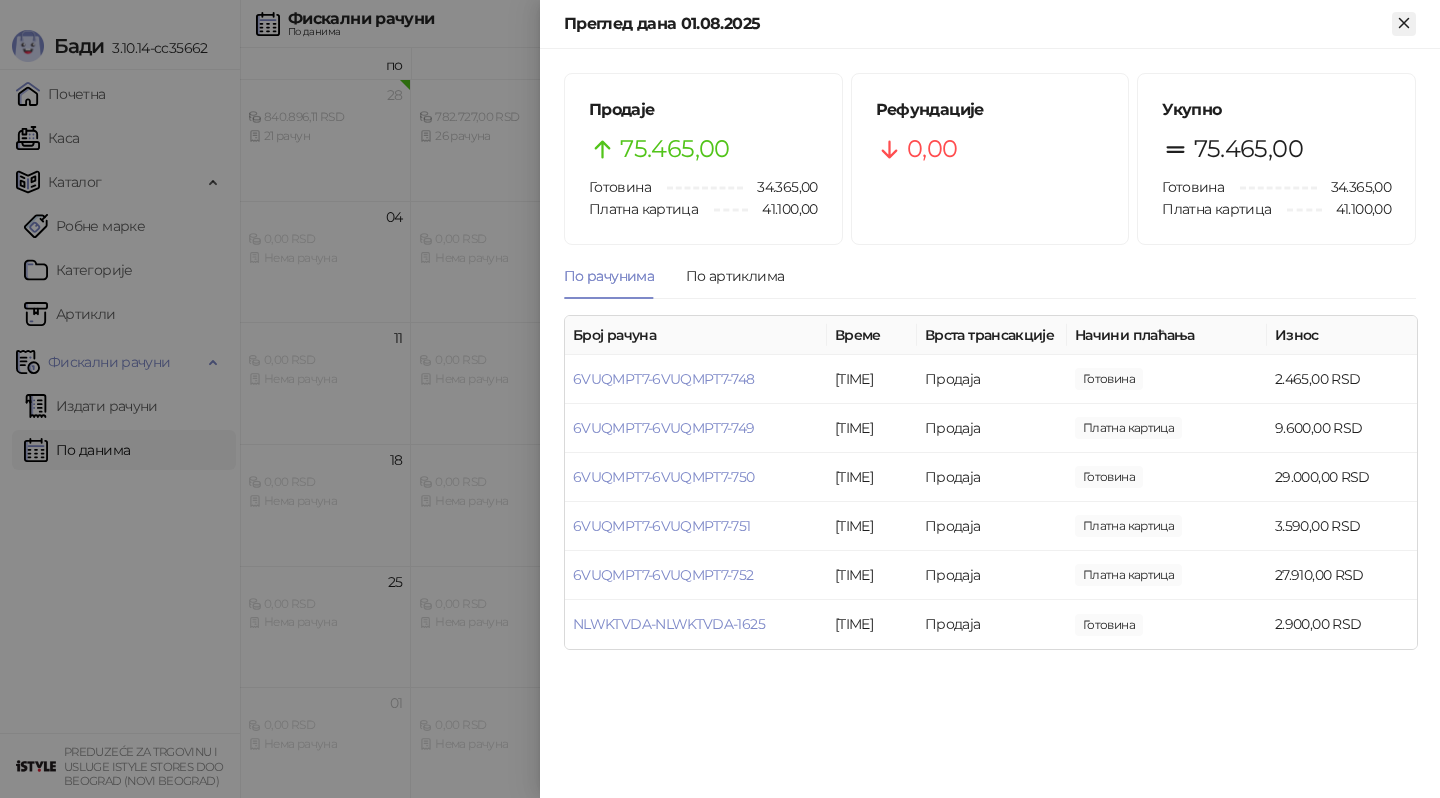 click 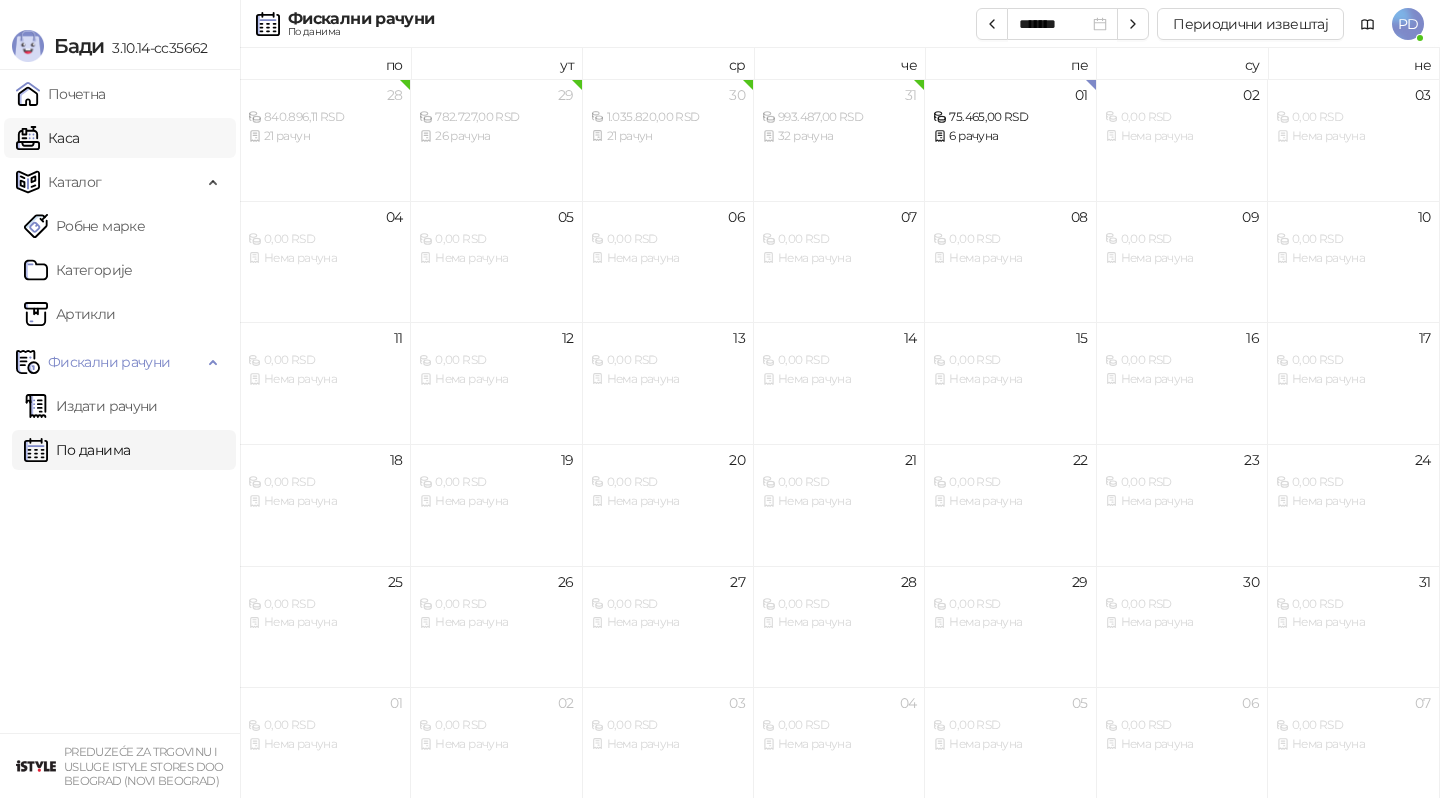 click on "Каса" at bounding box center [47, 138] 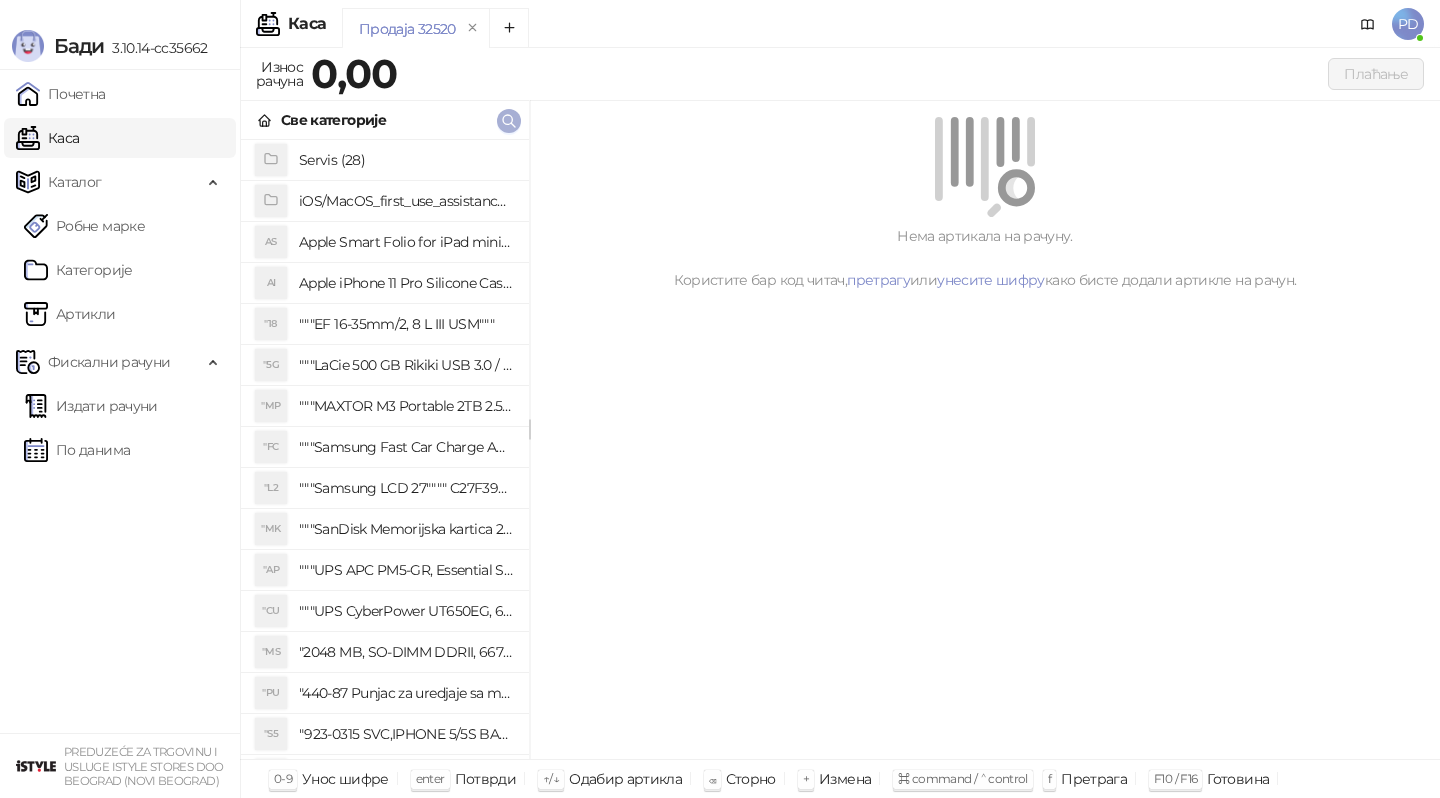 click 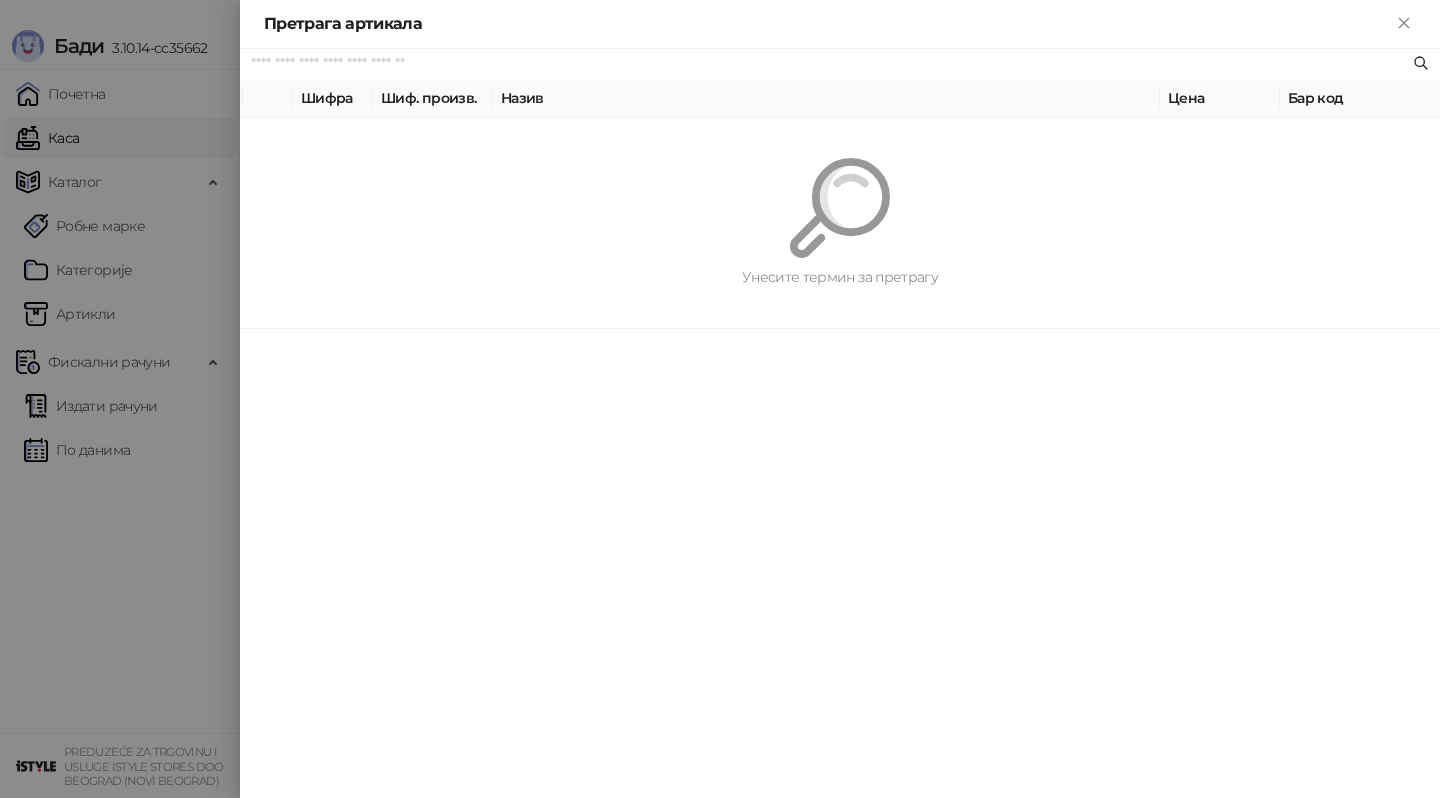 paste on "*********" 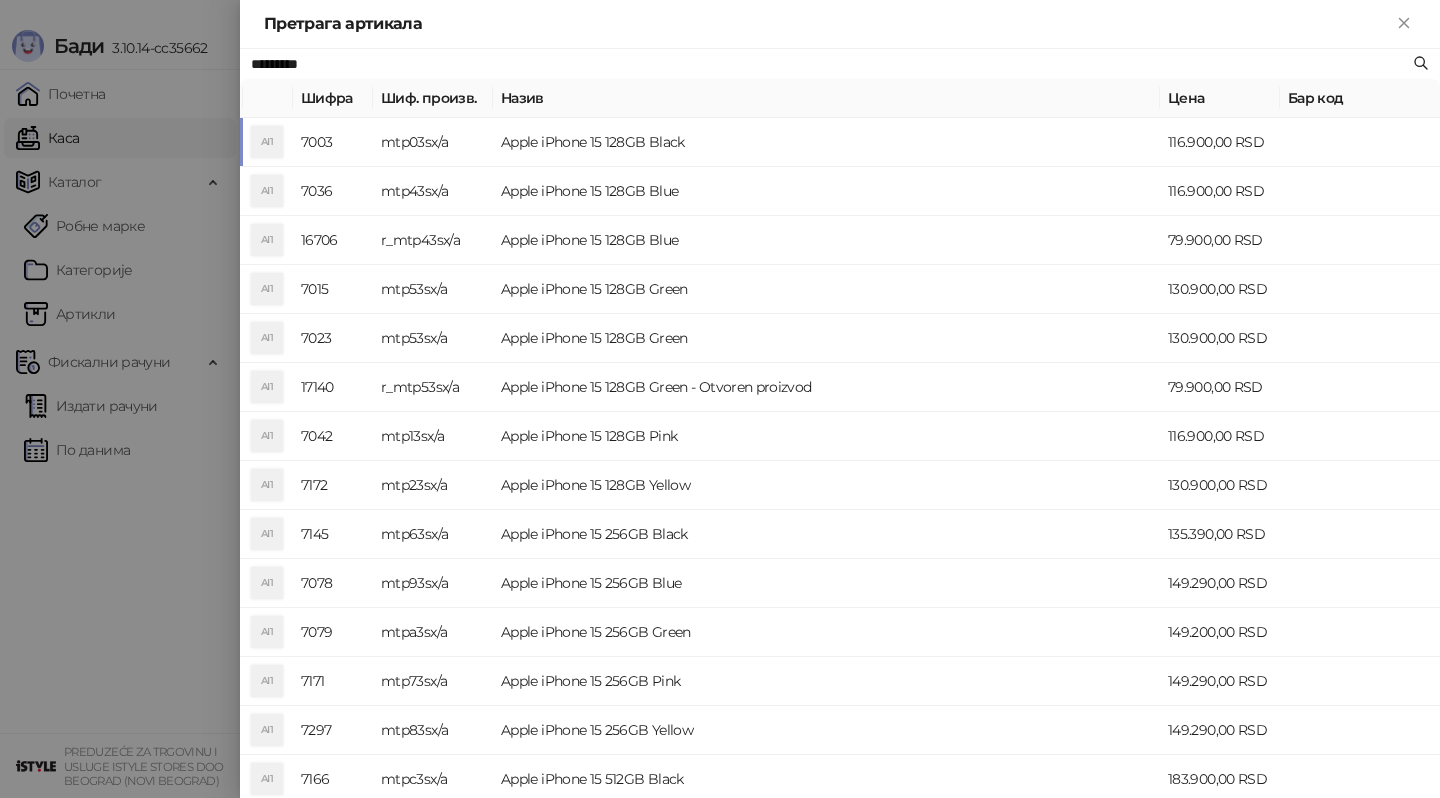 type on "*********" 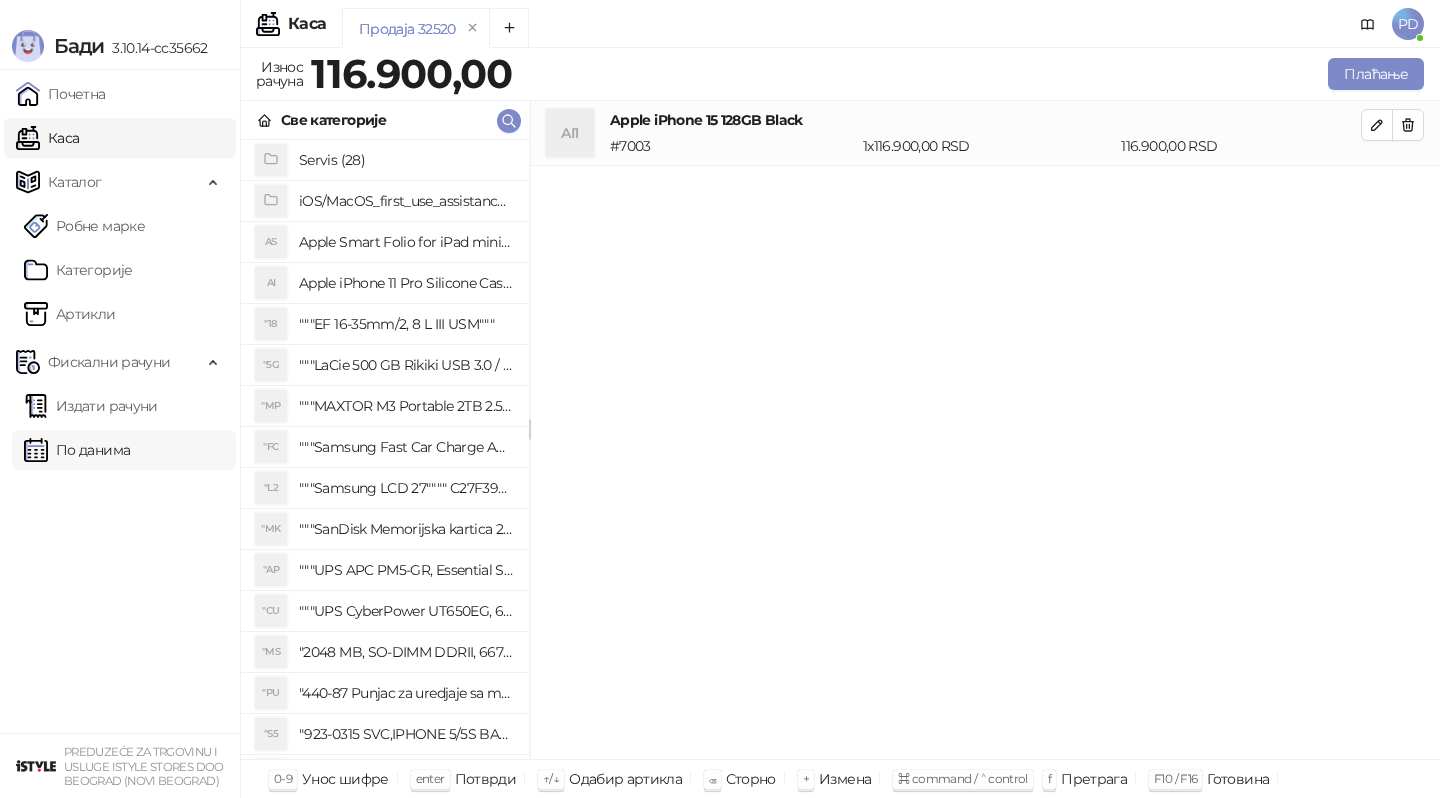 click on "По данима" at bounding box center (77, 450) 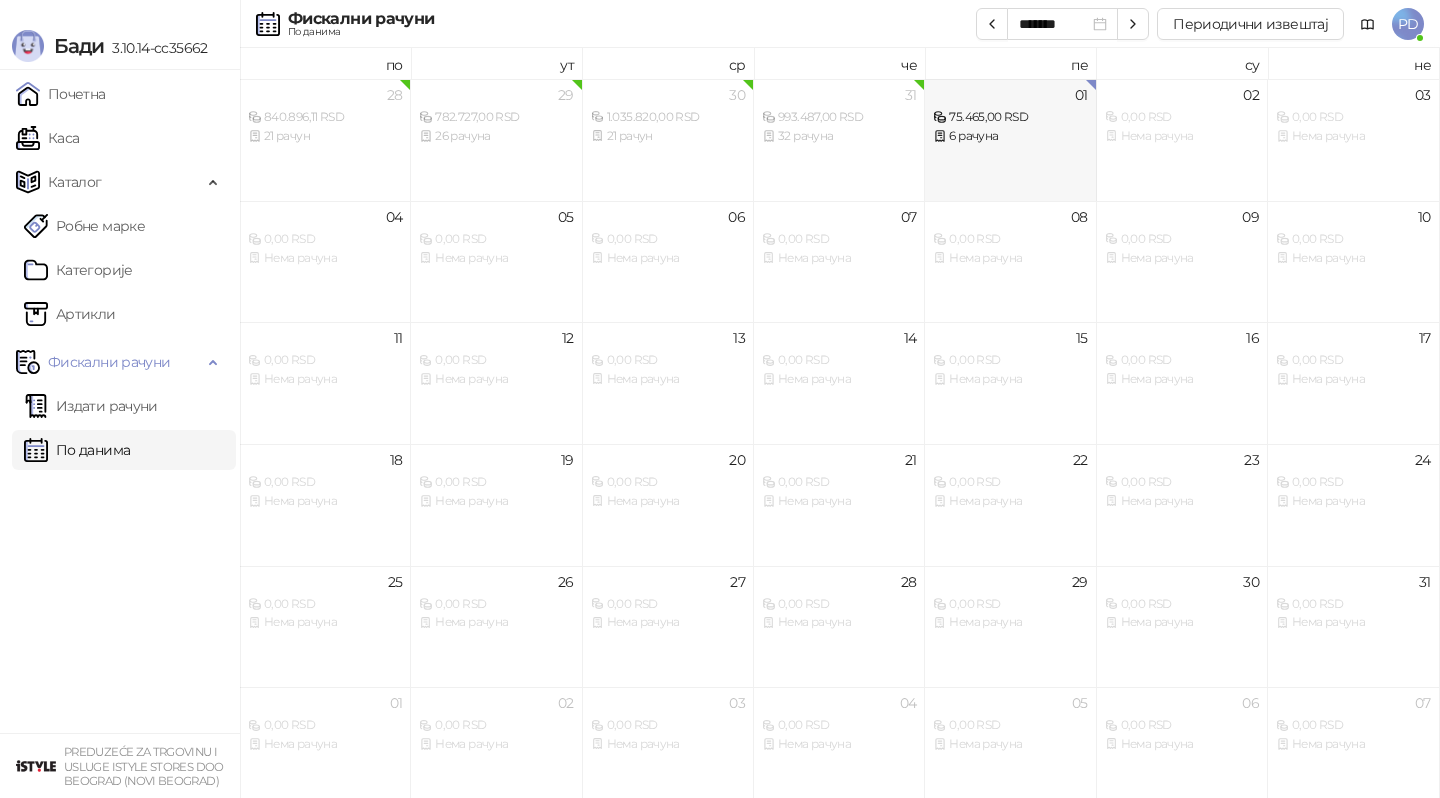click on "01   75.465,00 RSD   6 рачуна" at bounding box center (1010, 140) 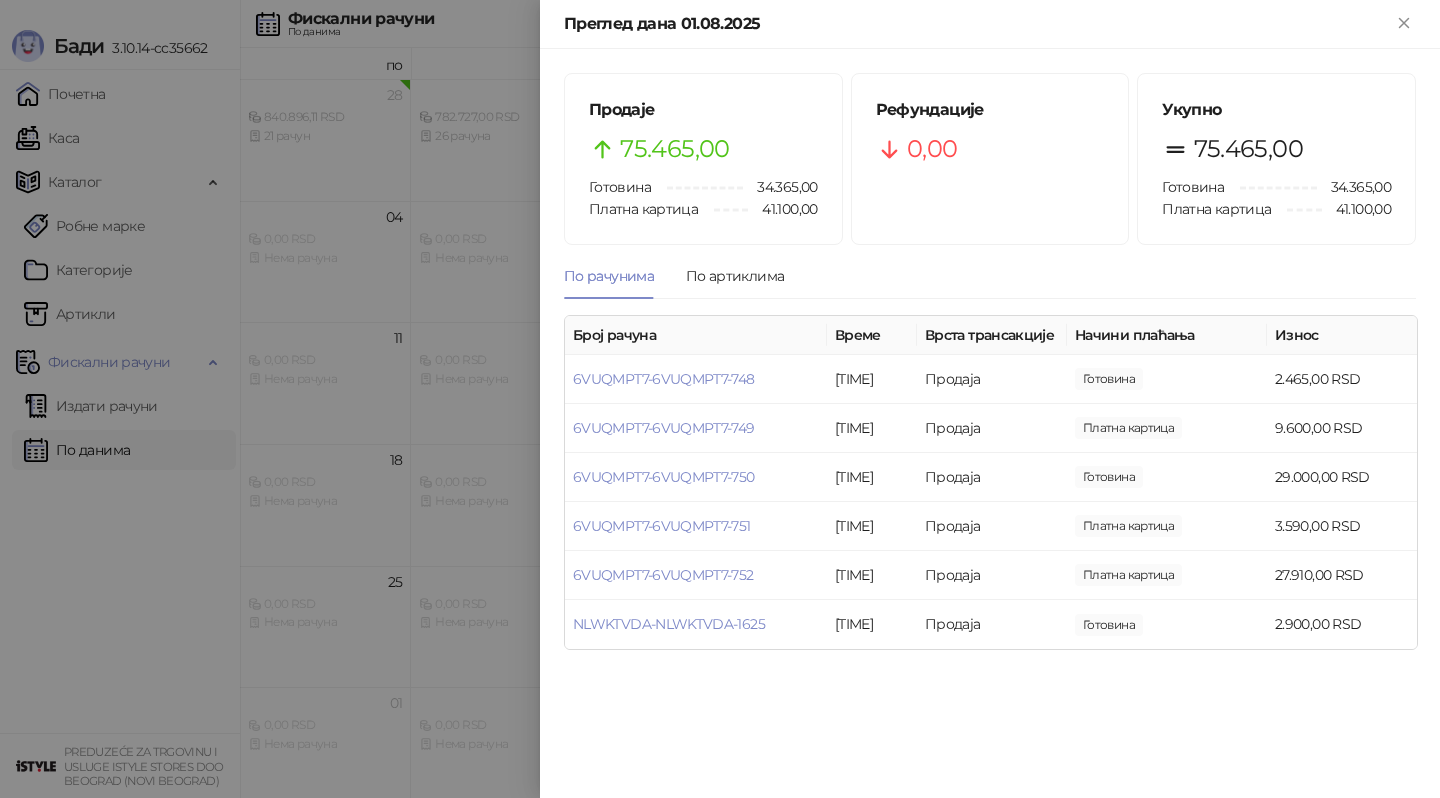 click at bounding box center (720, 399) 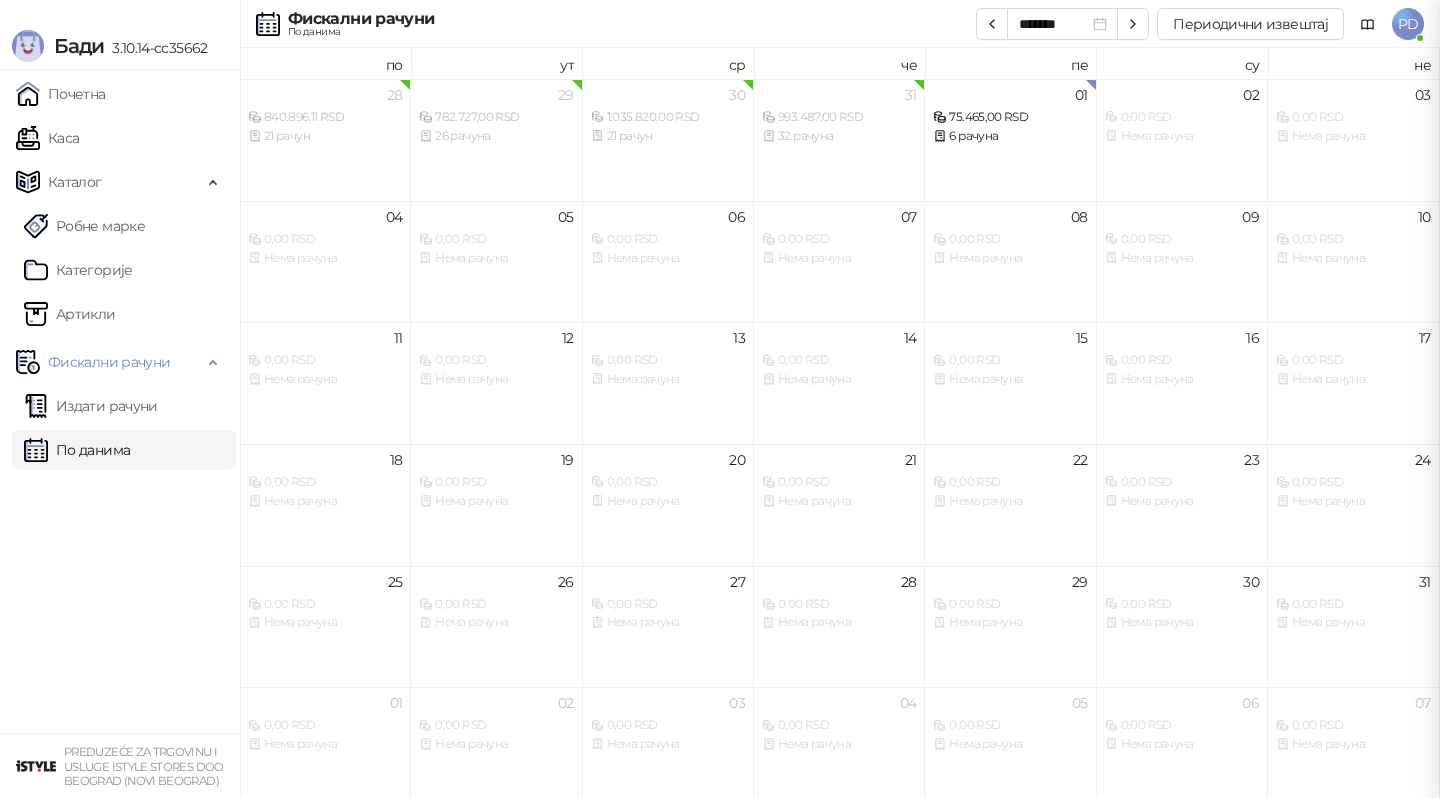 click at bounding box center (720, 399) 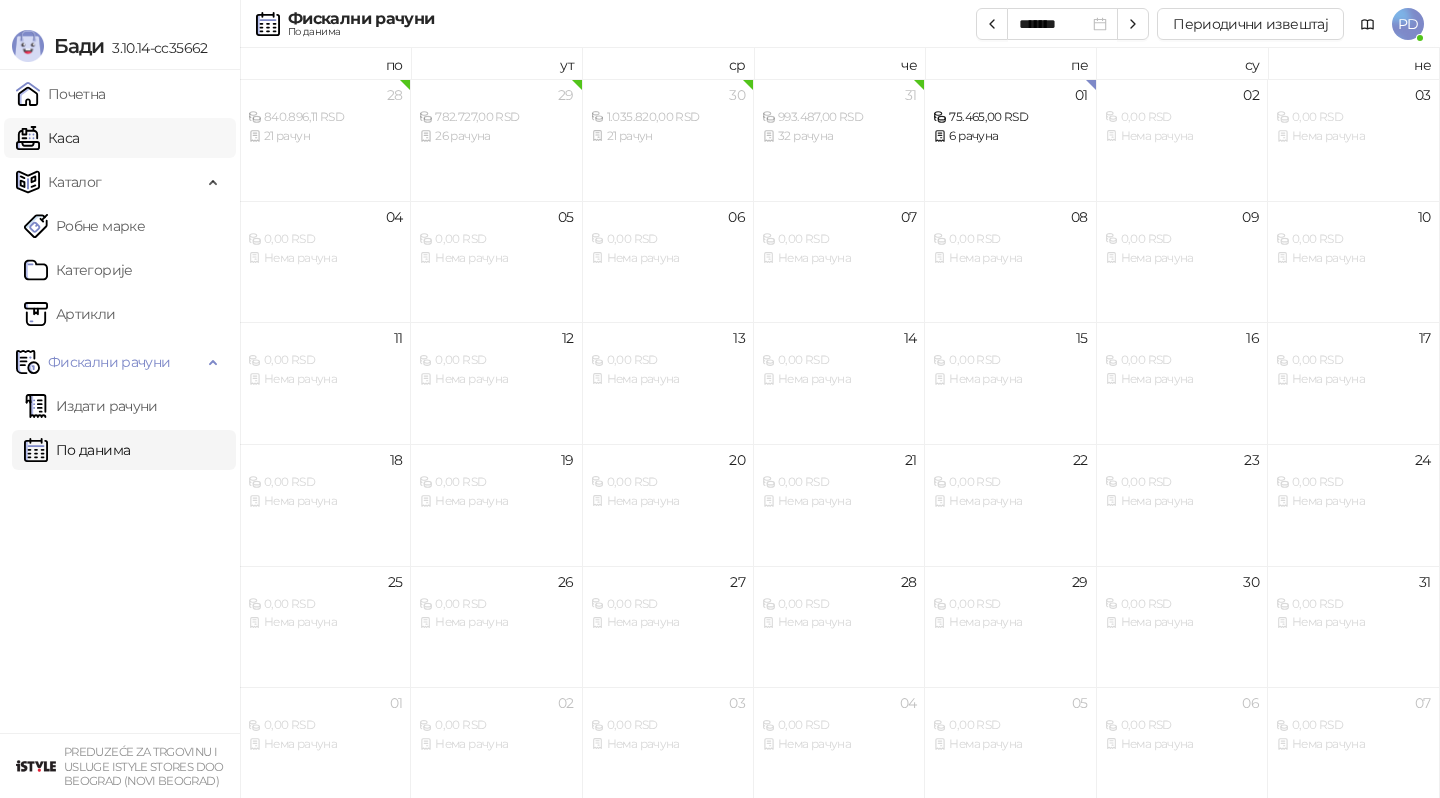 click on "Каса" at bounding box center [47, 138] 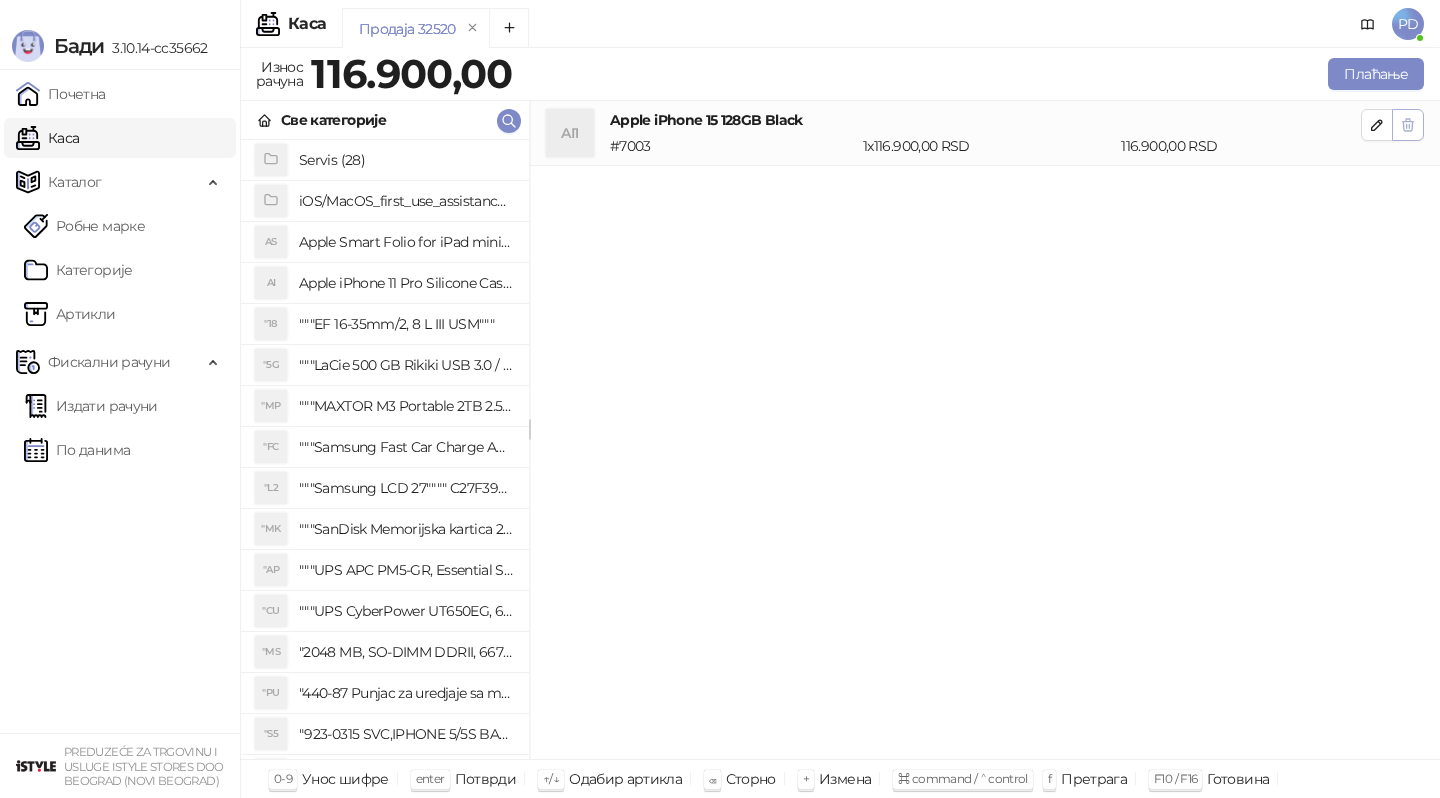 click 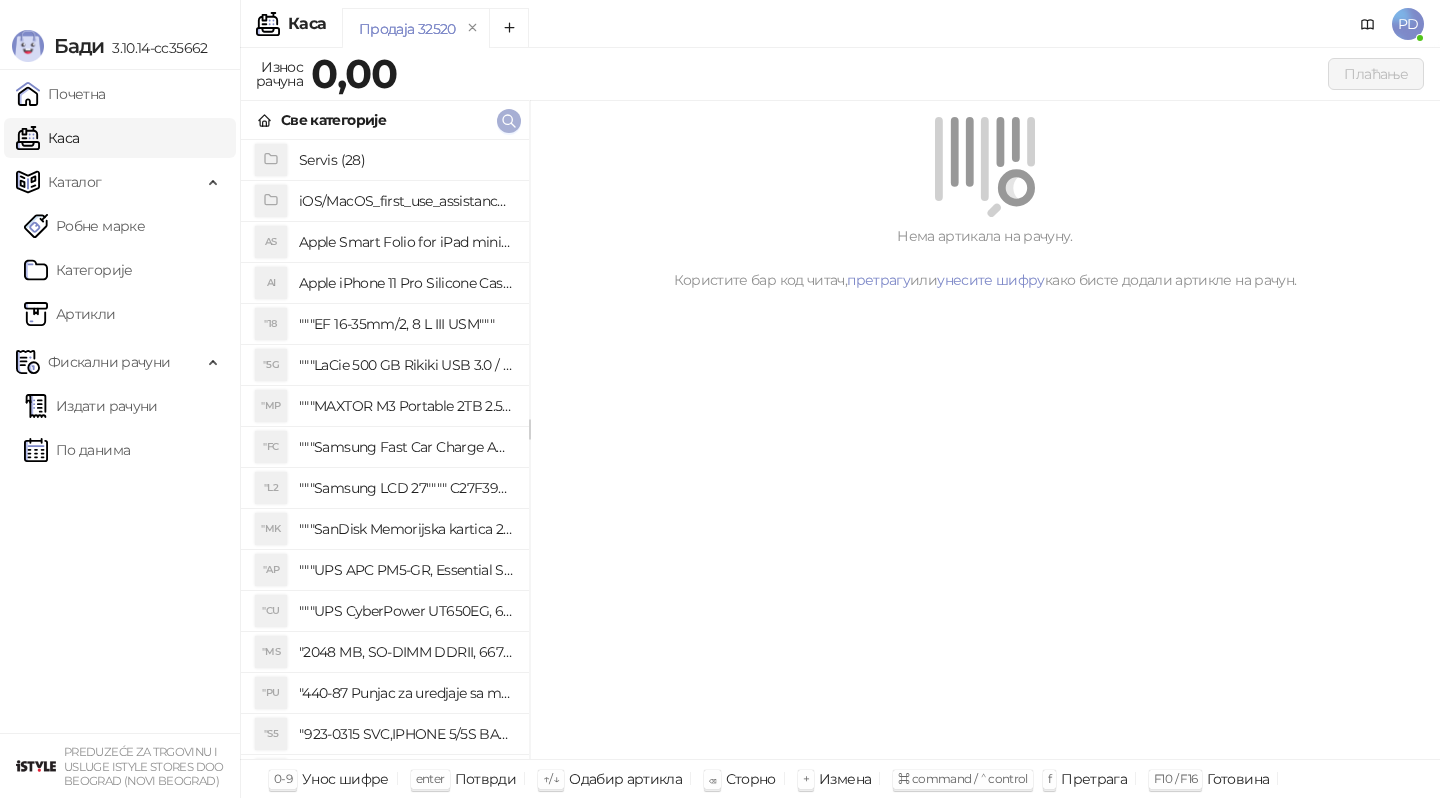 click 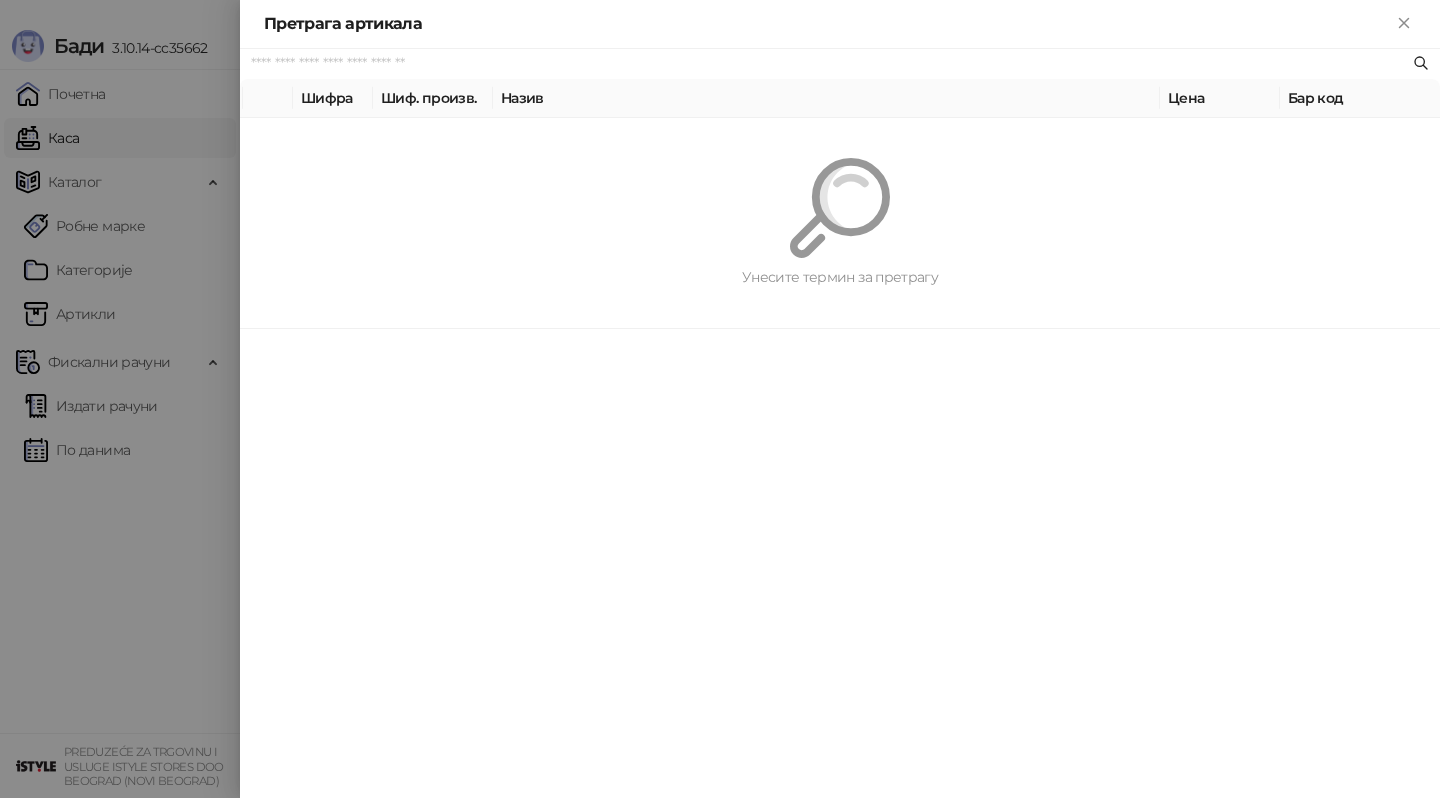 click on "Унесите термин за претрагу" at bounding box center [840, 223] 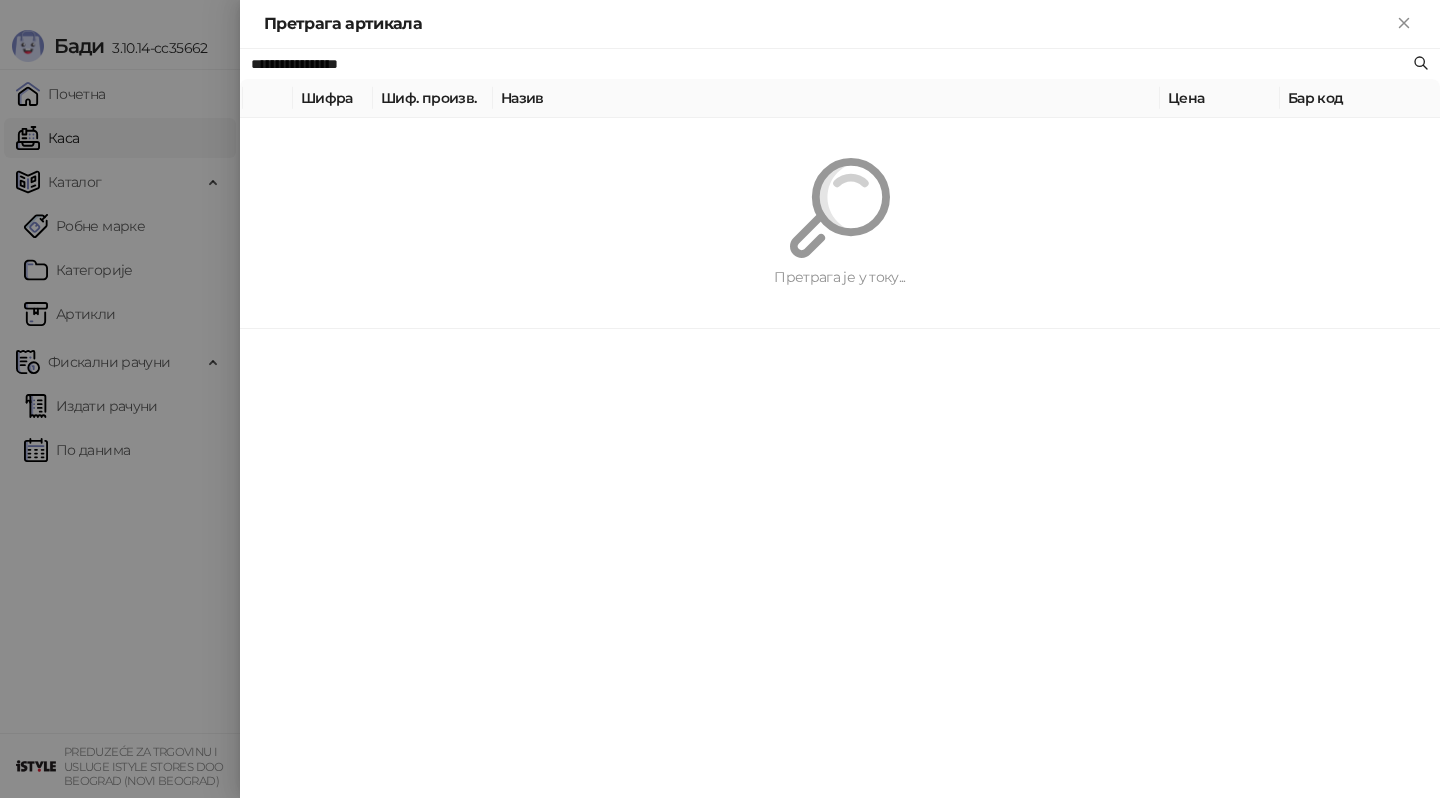 type on "**********" 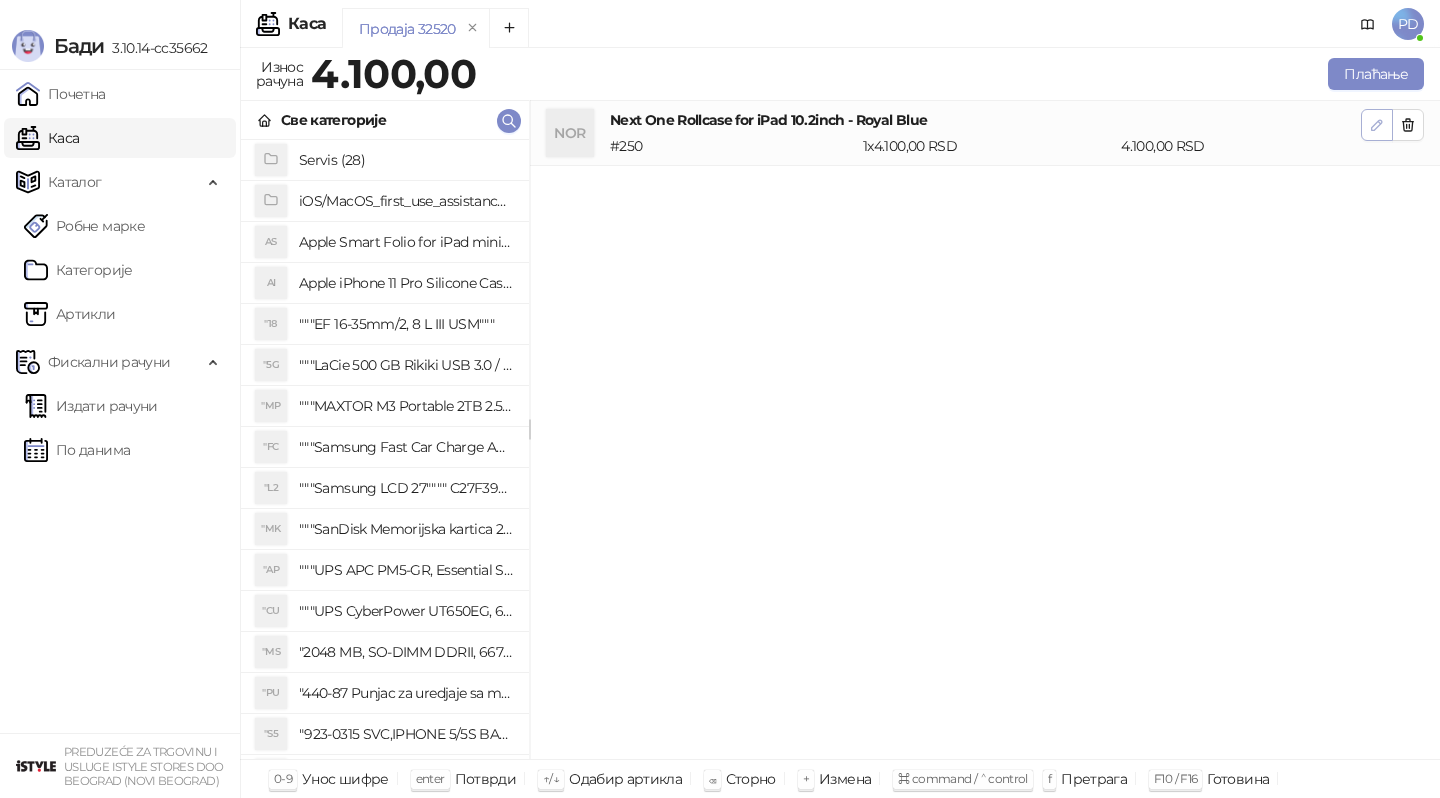 click at bounding box center (1377, 125) 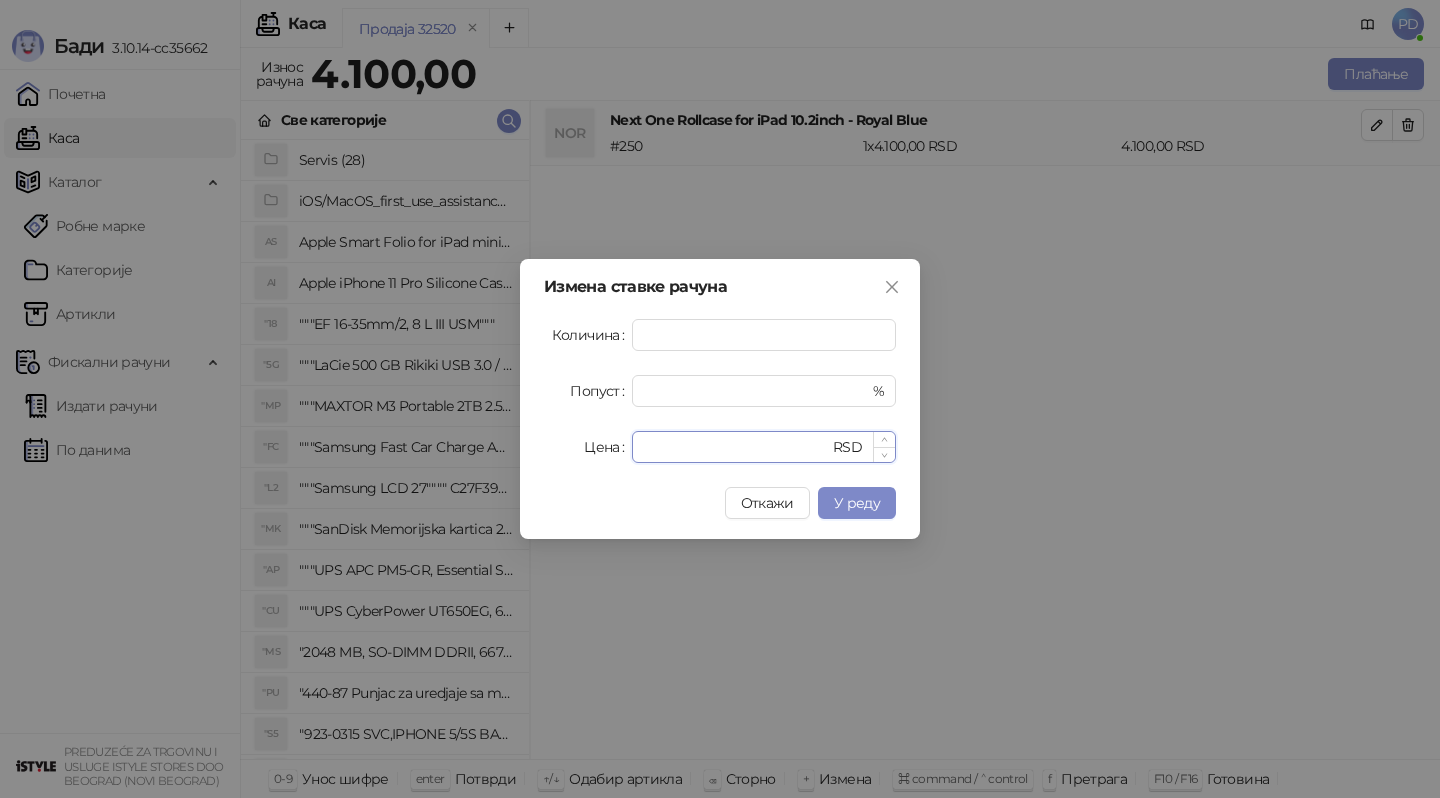 click on "****" at bounding box center [736, 447] 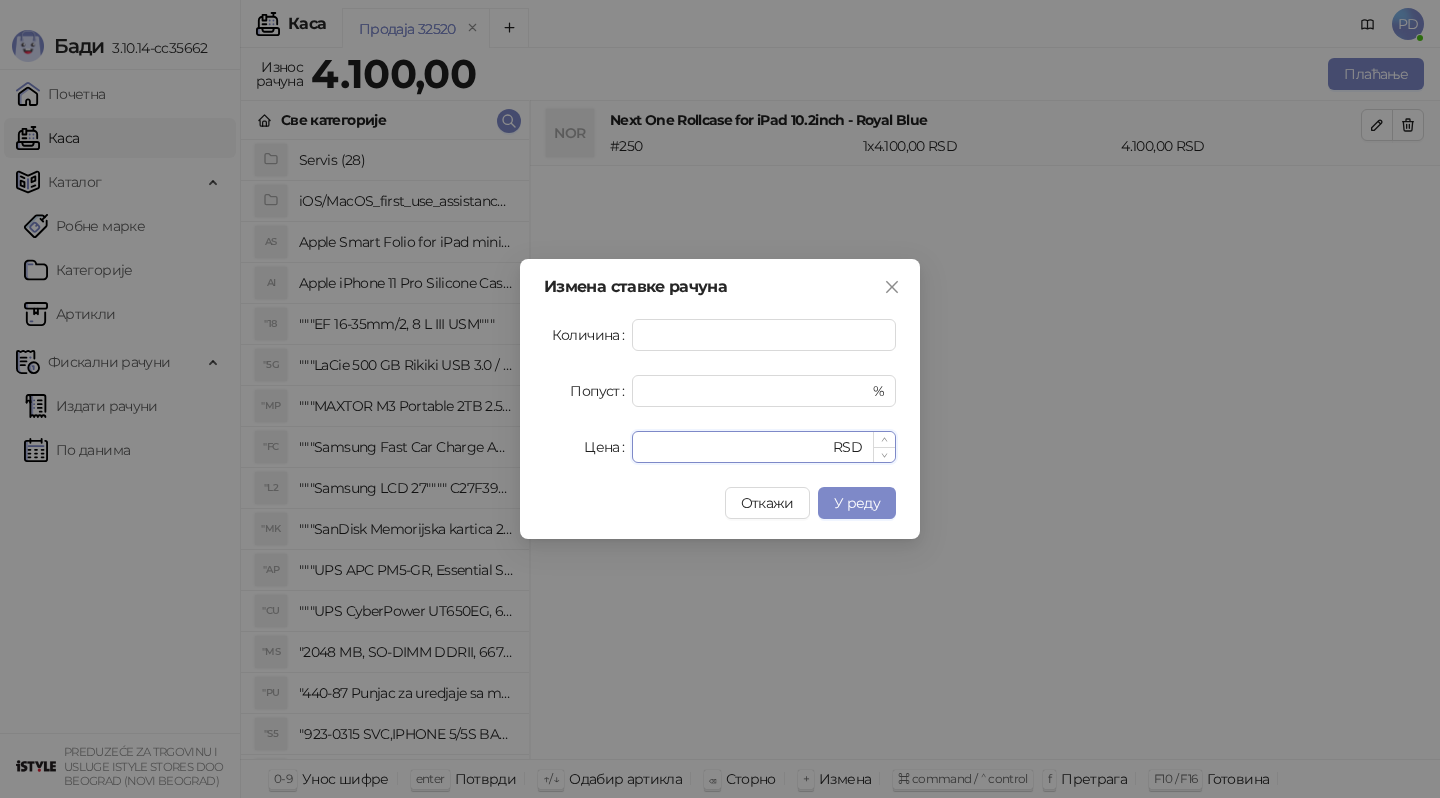 type on "*" 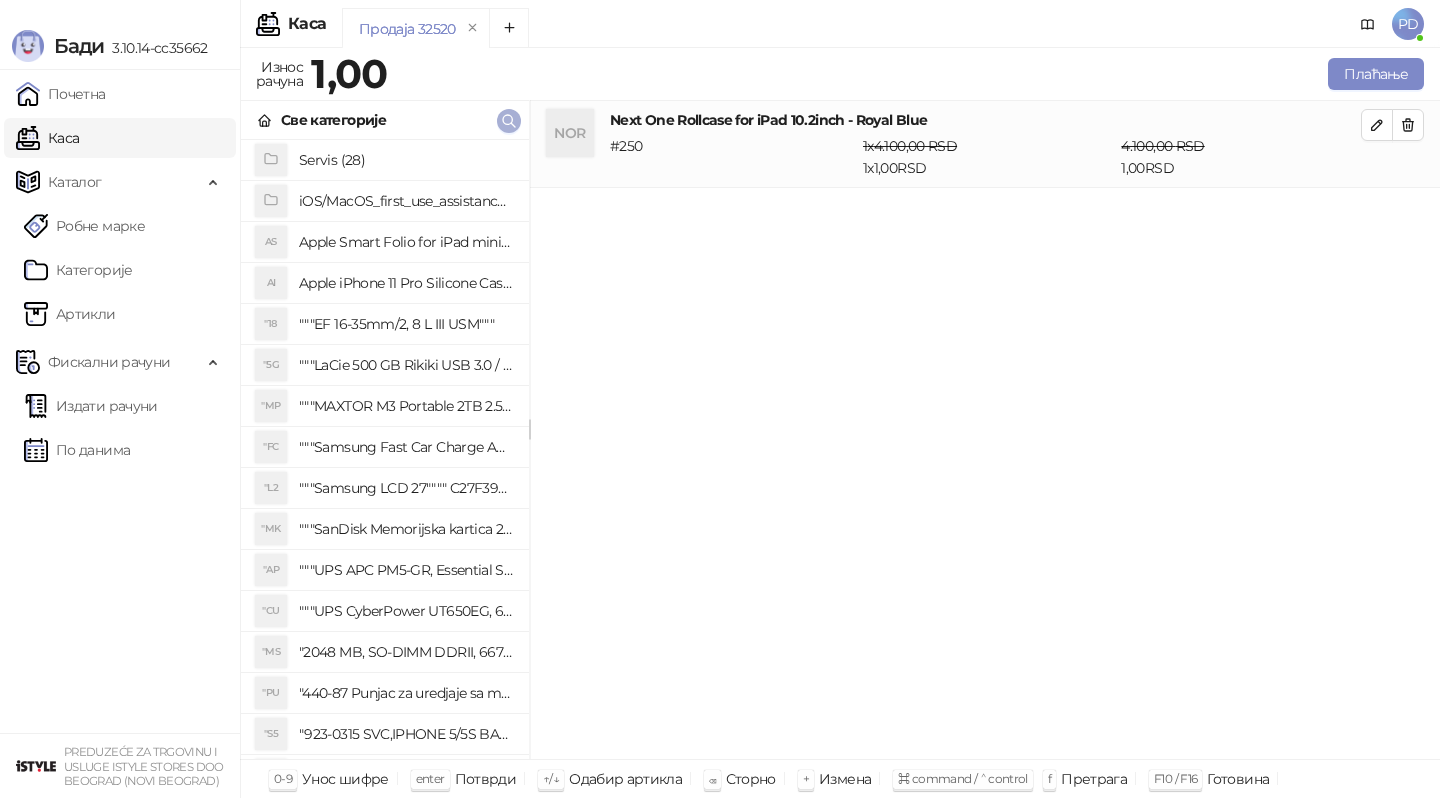 click at bounding box center (509, 121) 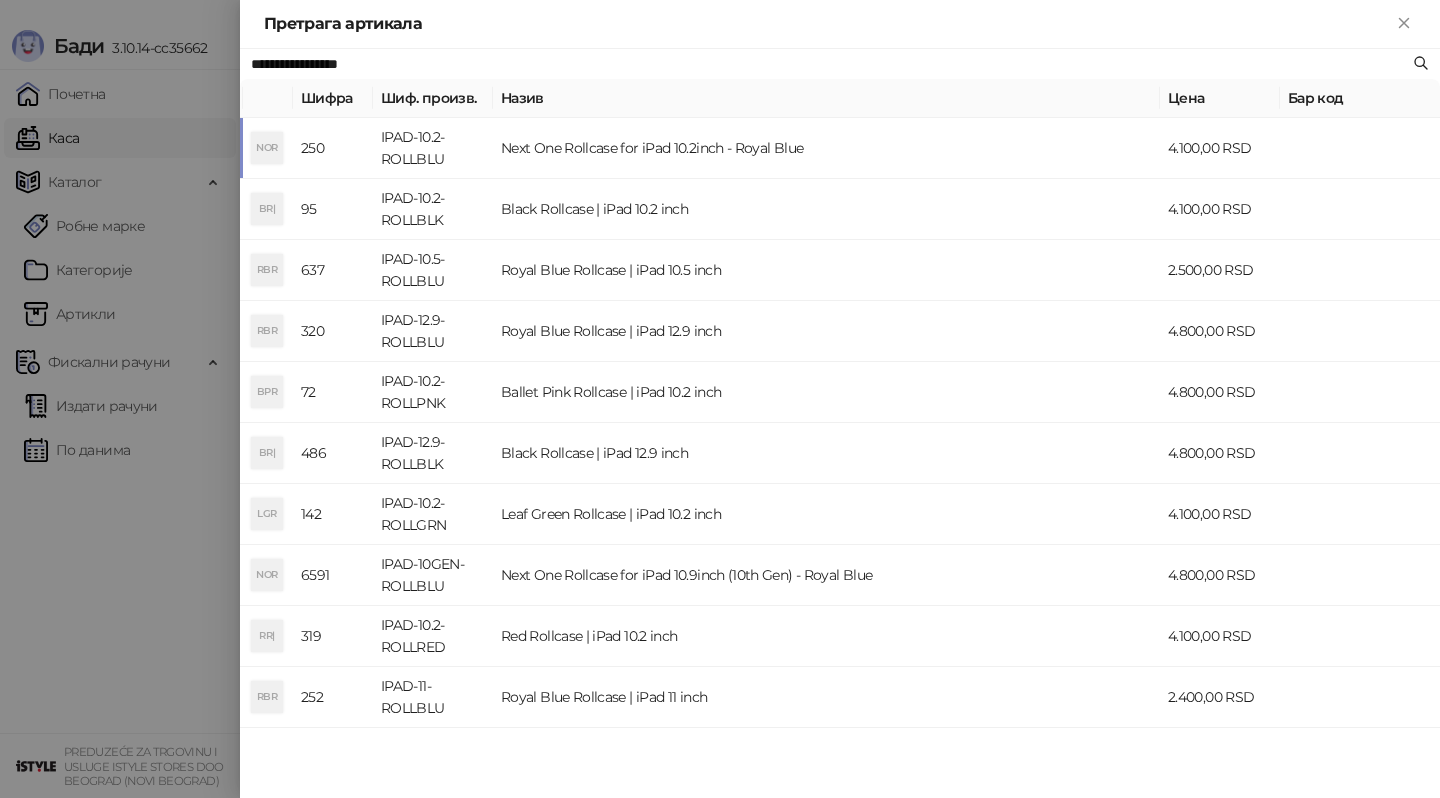 paste on "******" 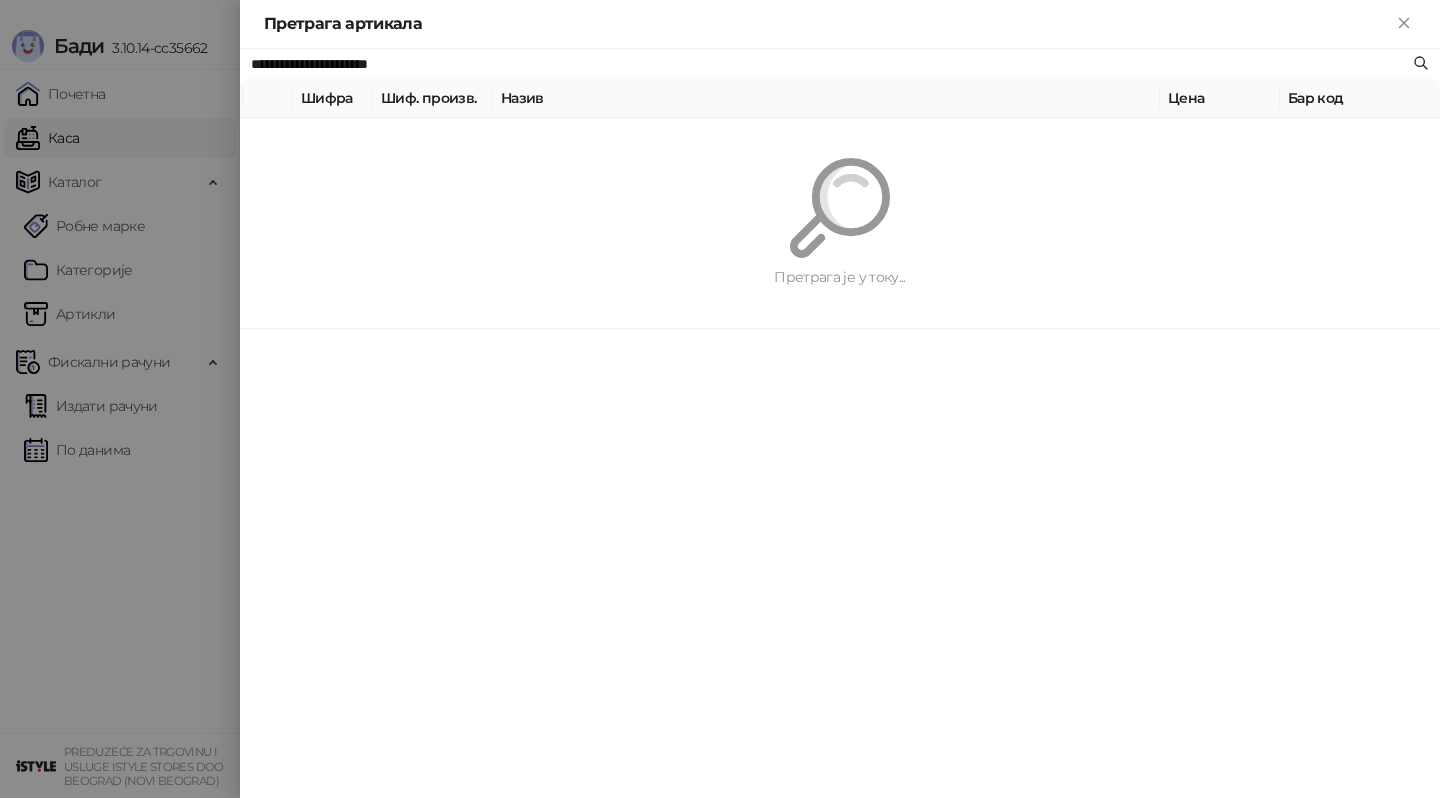 type on "**********" 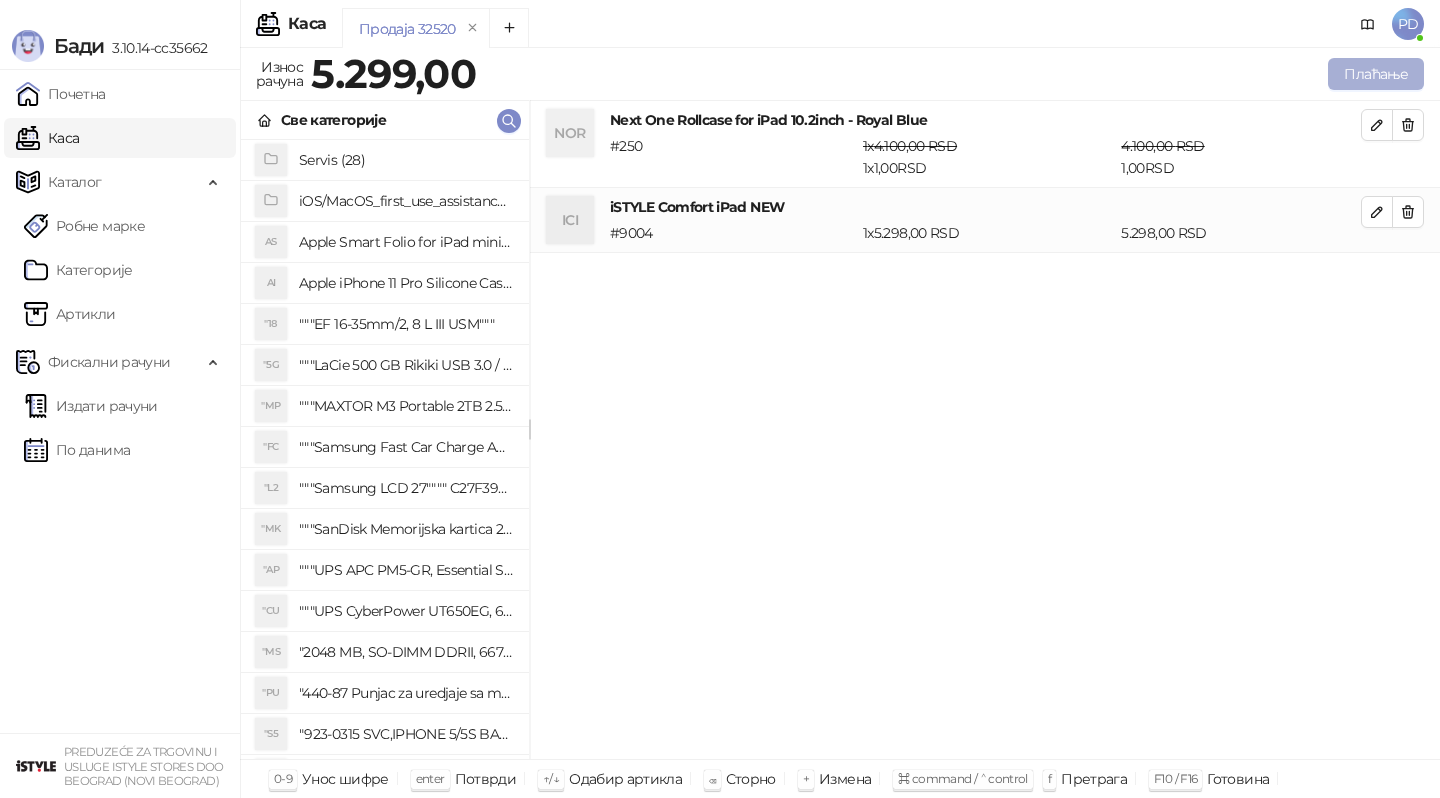 click on "Плаћање" at bounding box center [1376, 74] 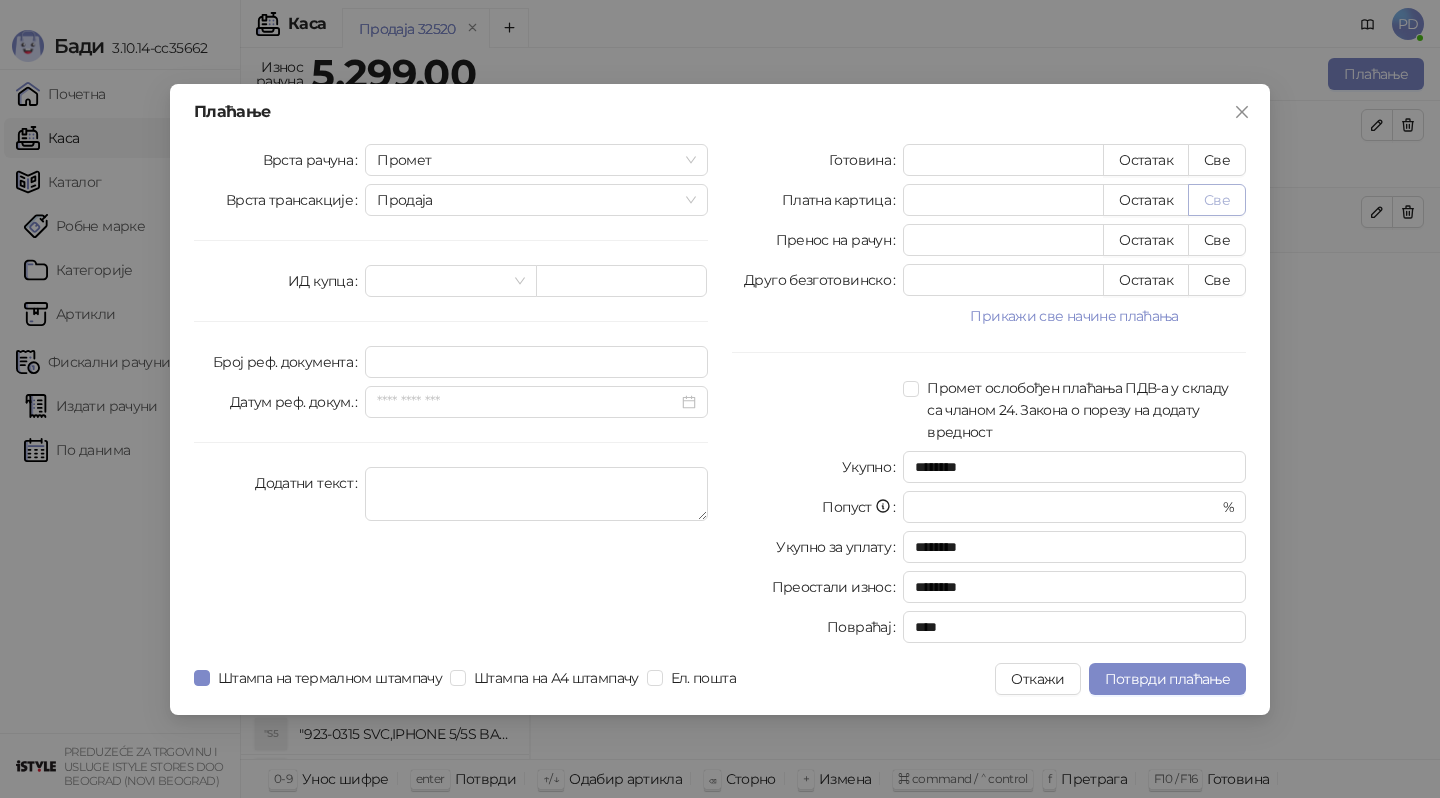 click on "Све" at bounding box center (1217, 200) 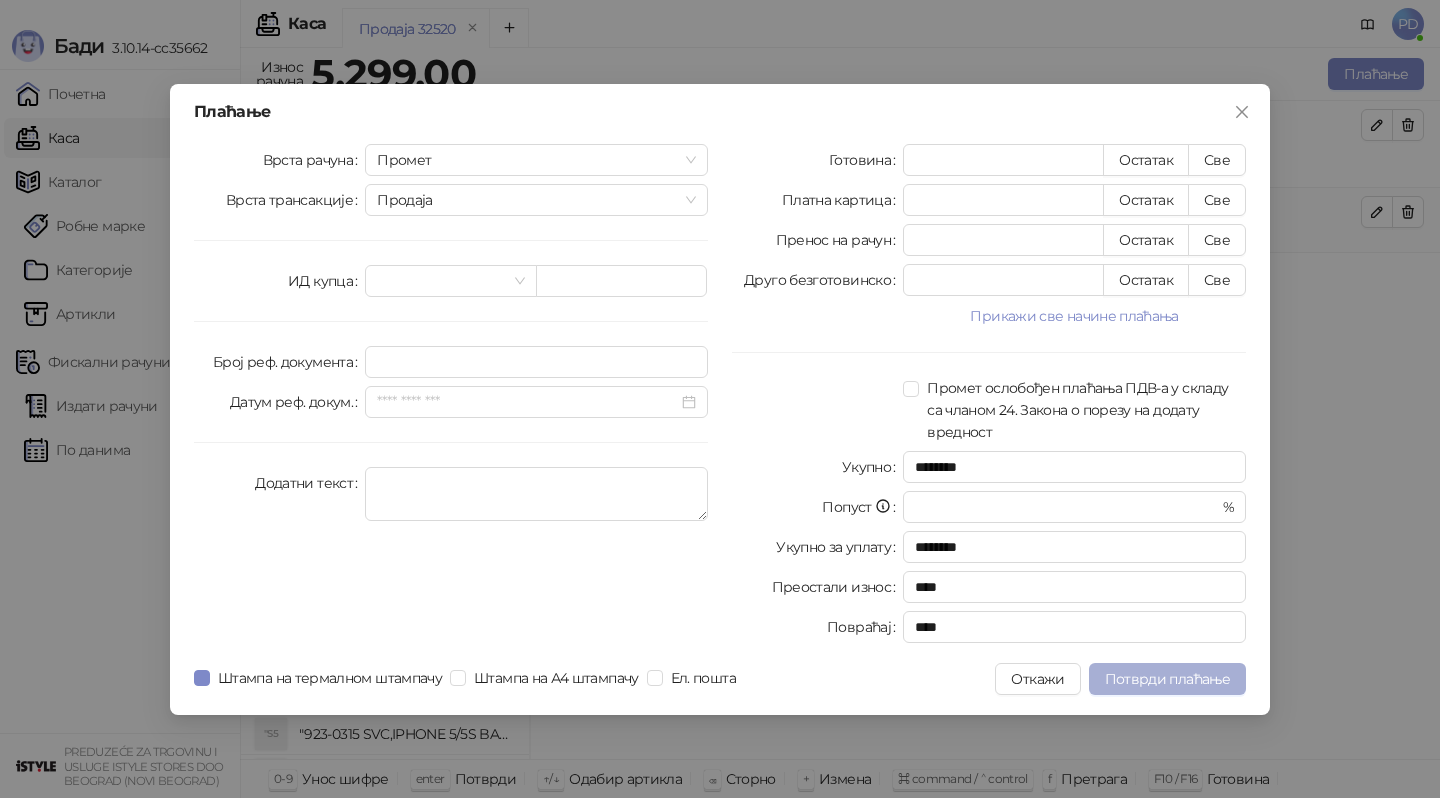 click on "Потврди плаћање" at bounding box center (1167, 679) 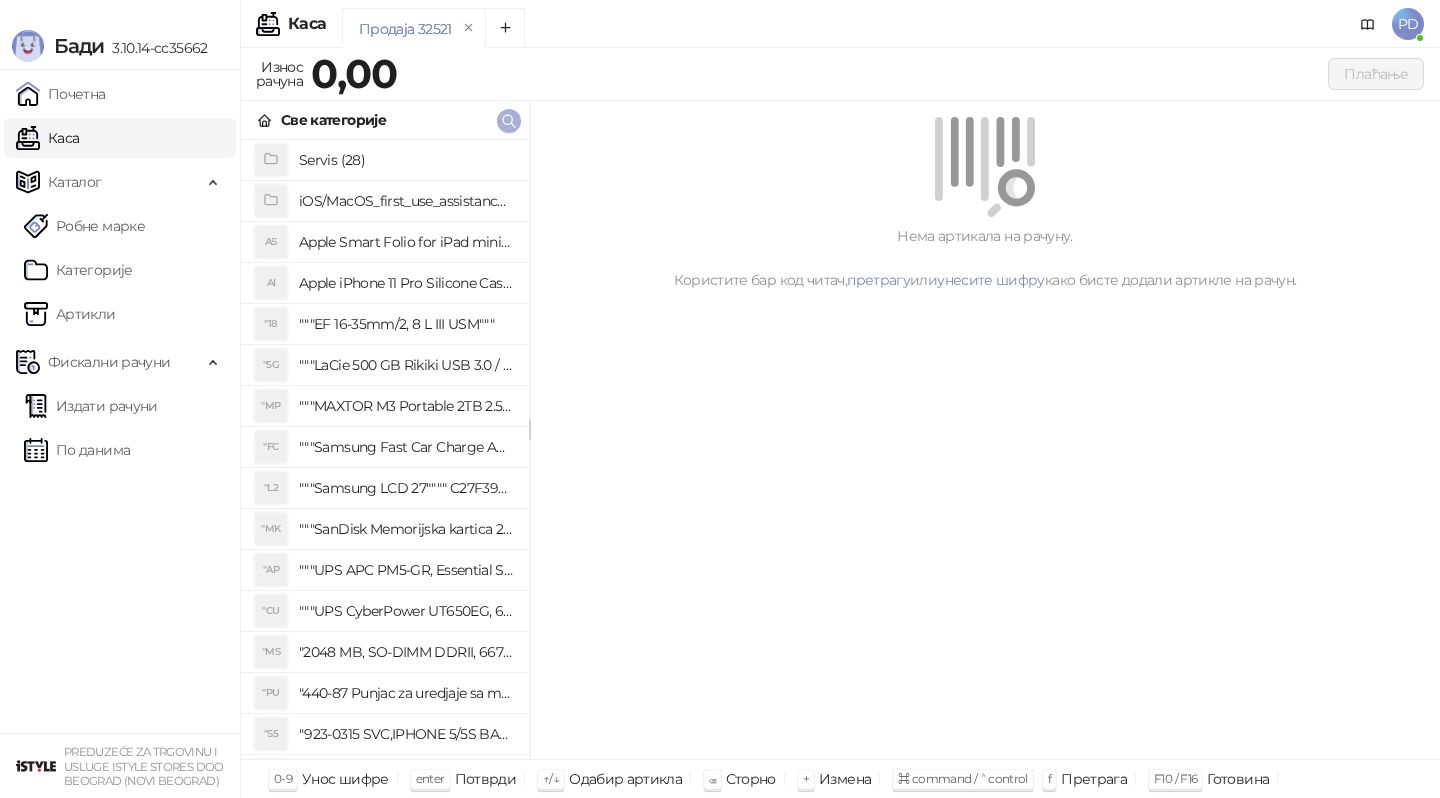 click 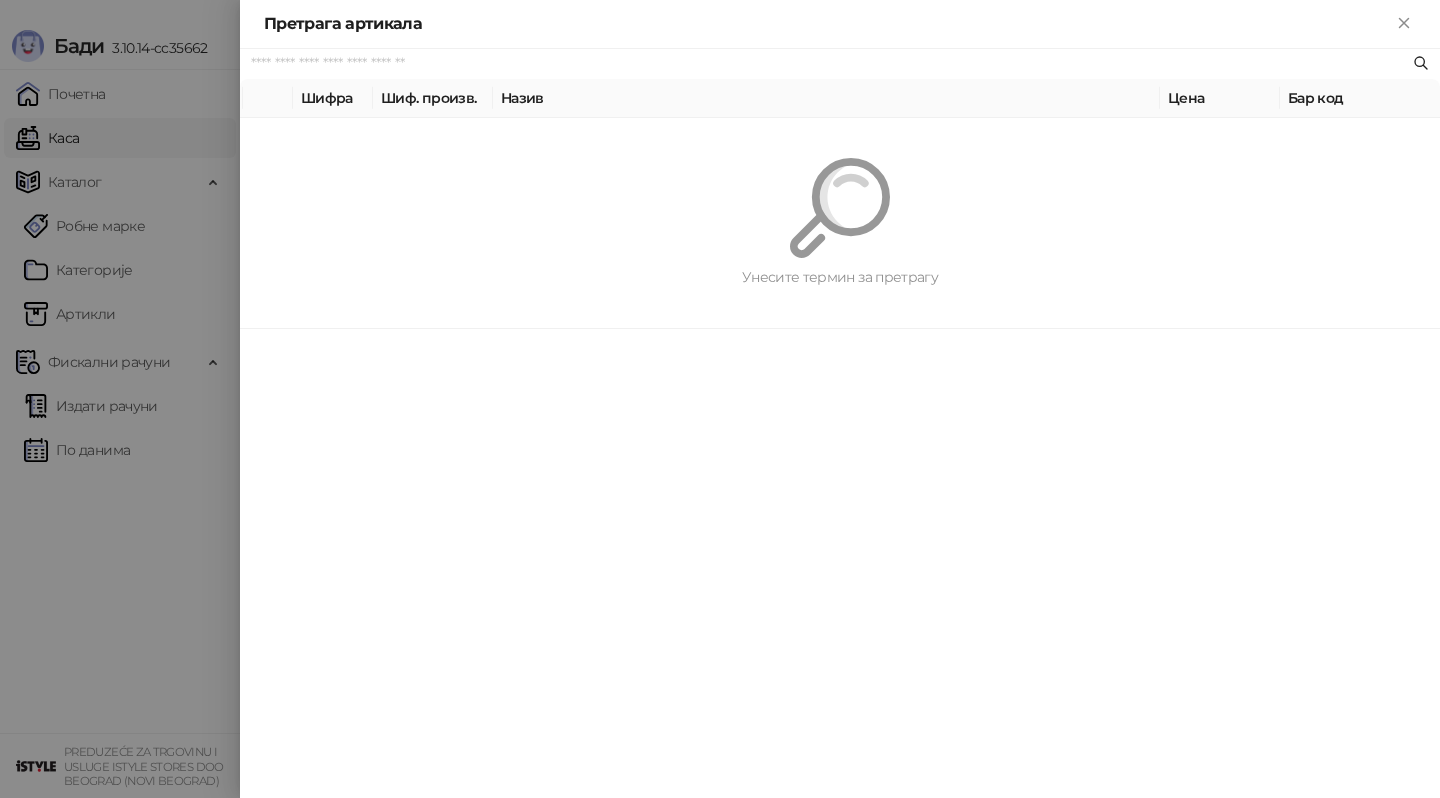 paste on "*********" 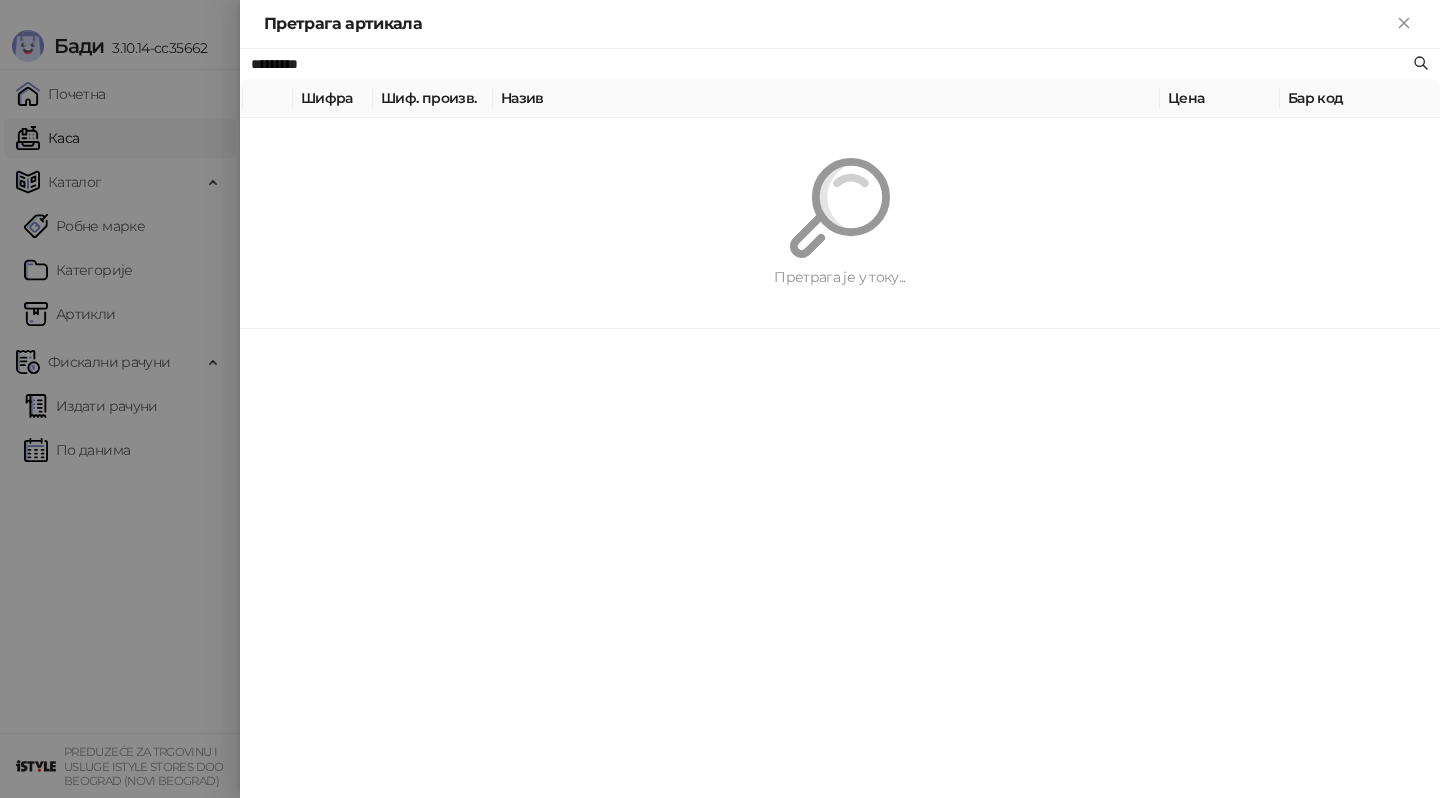type on "*********" 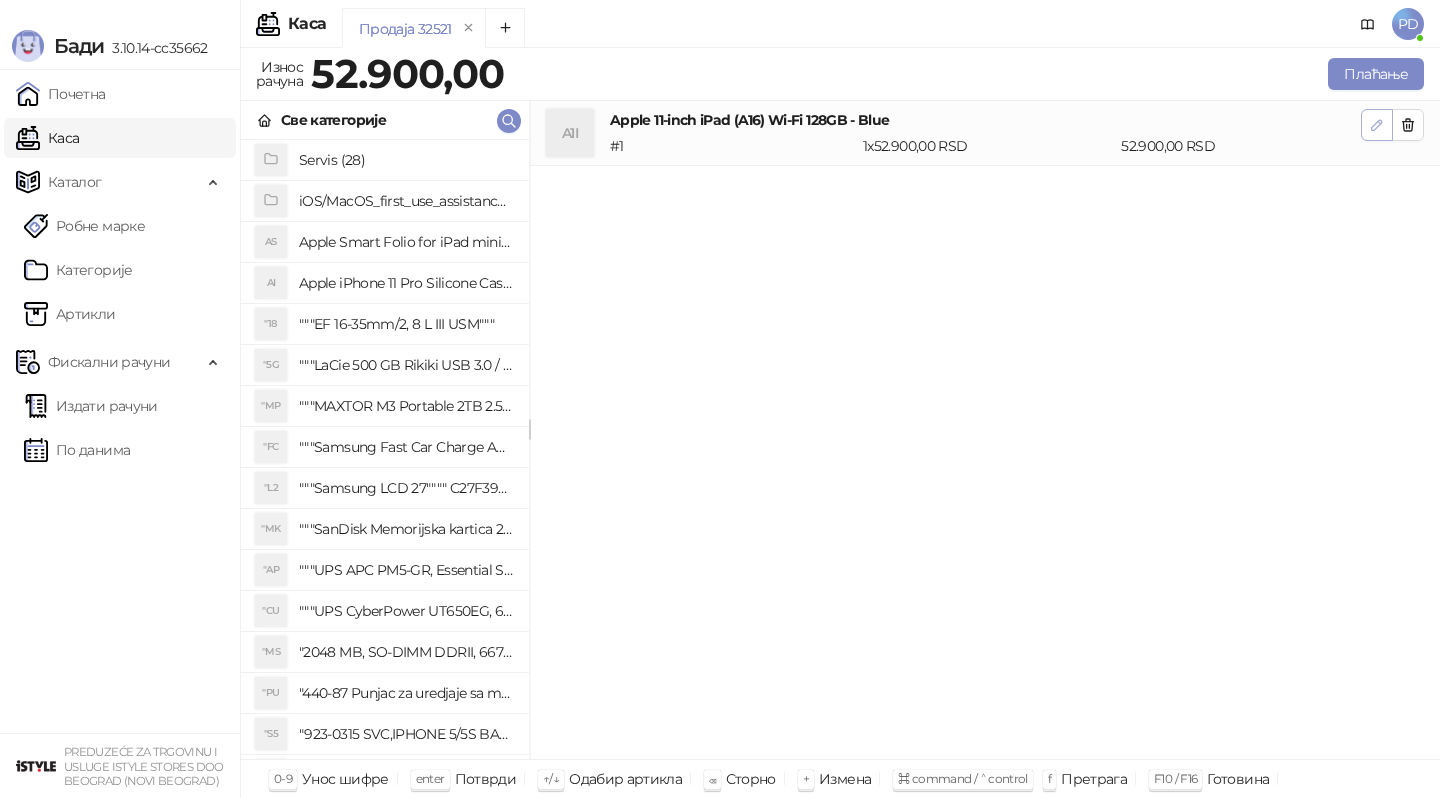 click 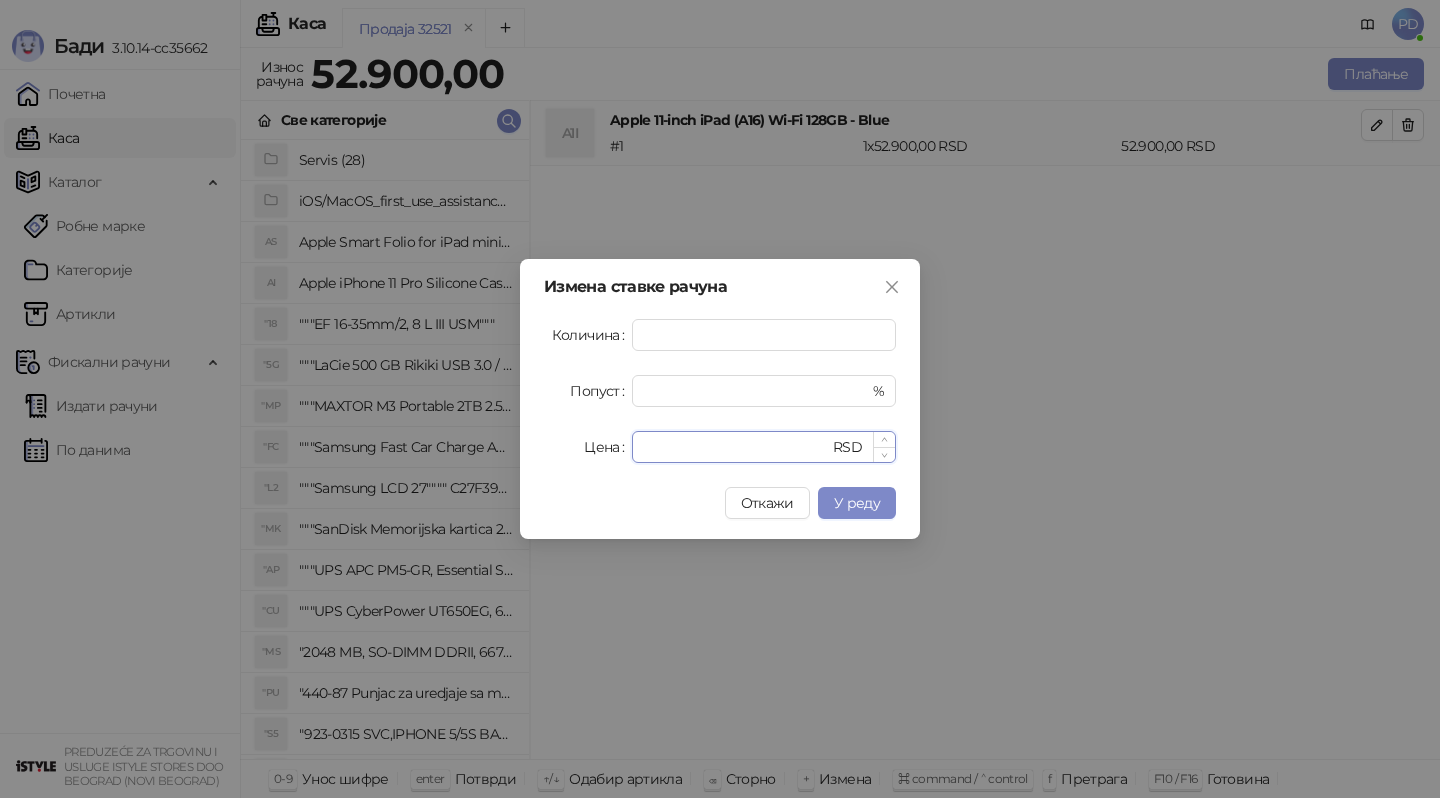 click on "*****" at bounding box center [736, 447] 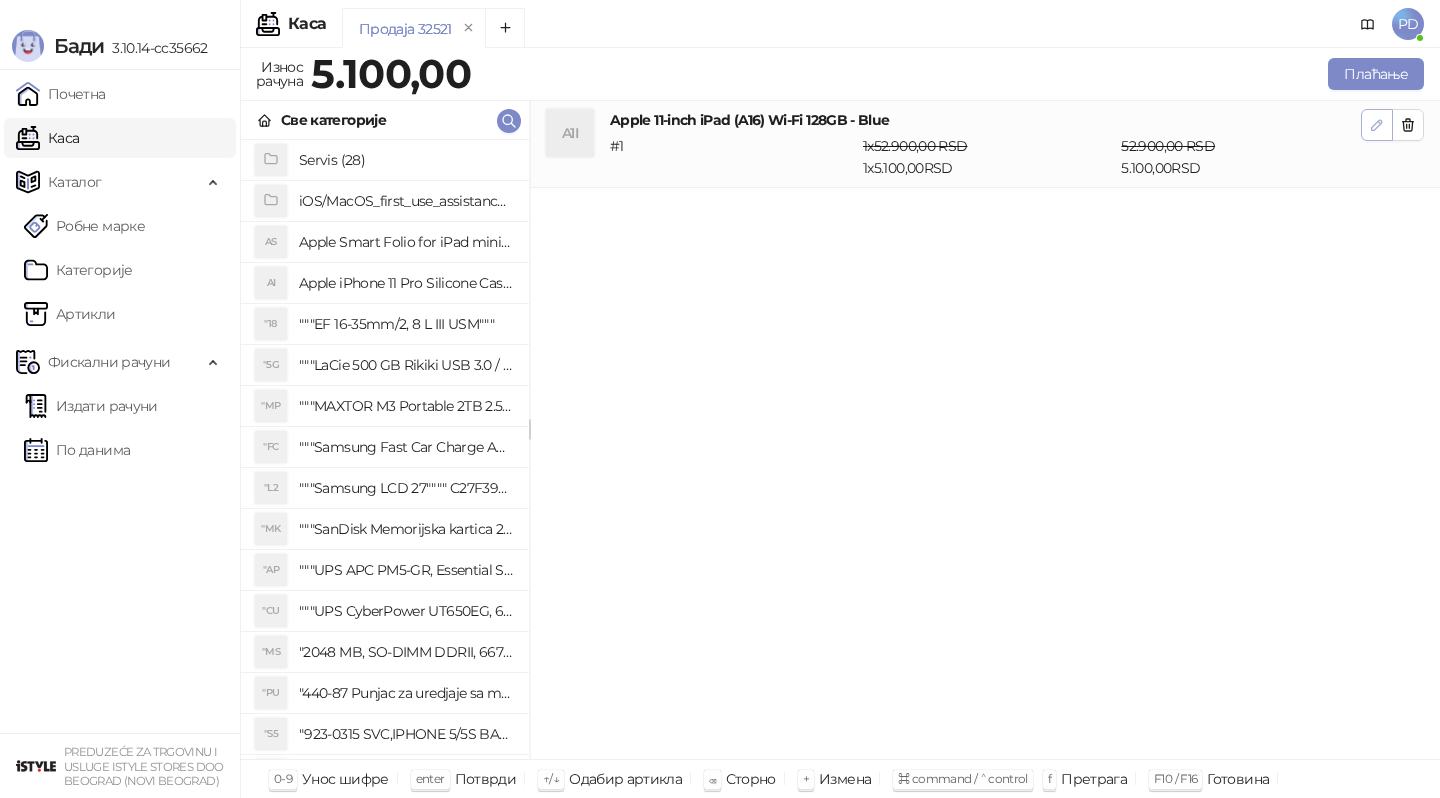 click at bounding box center (1377, 125) 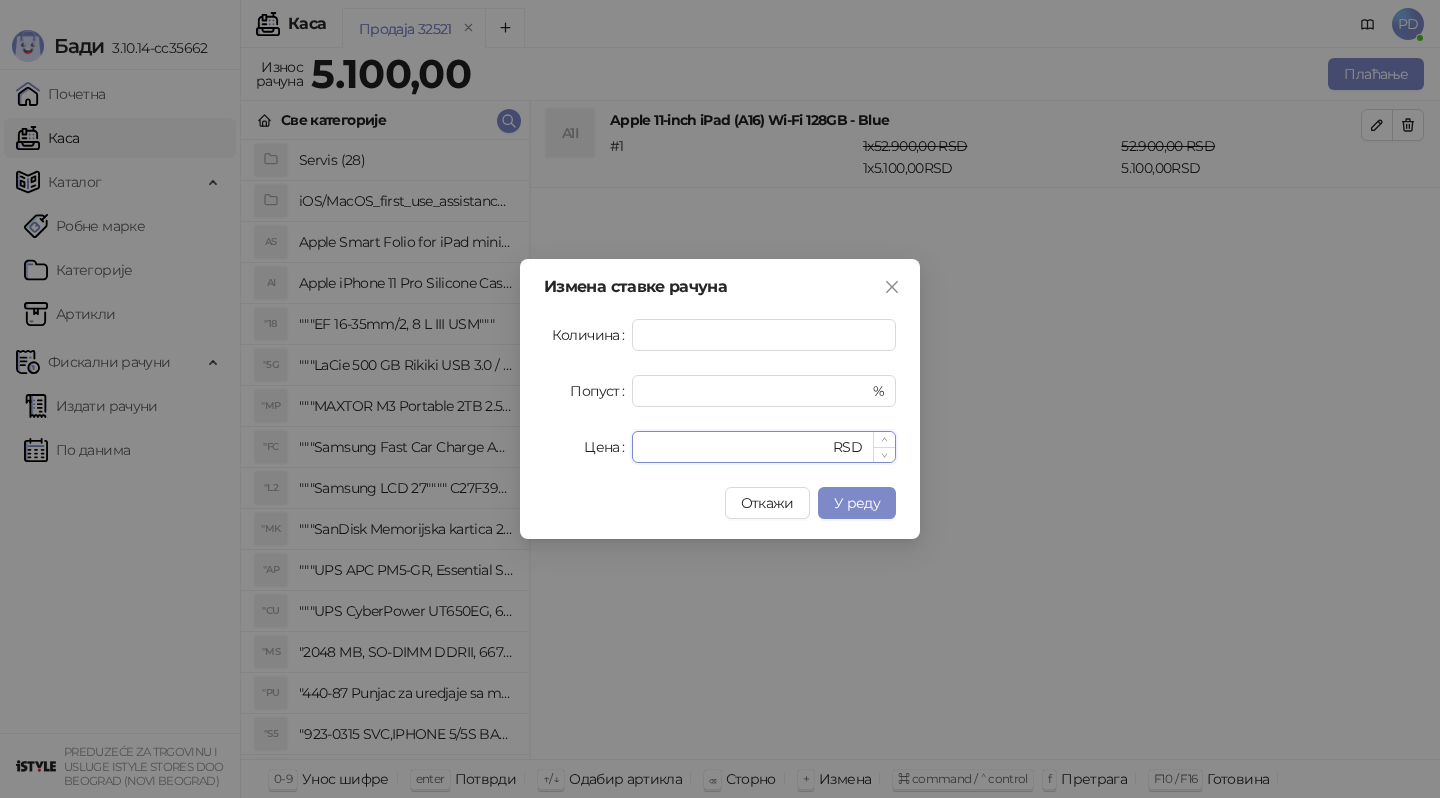 click on "****" at bounding box center [736, 447] 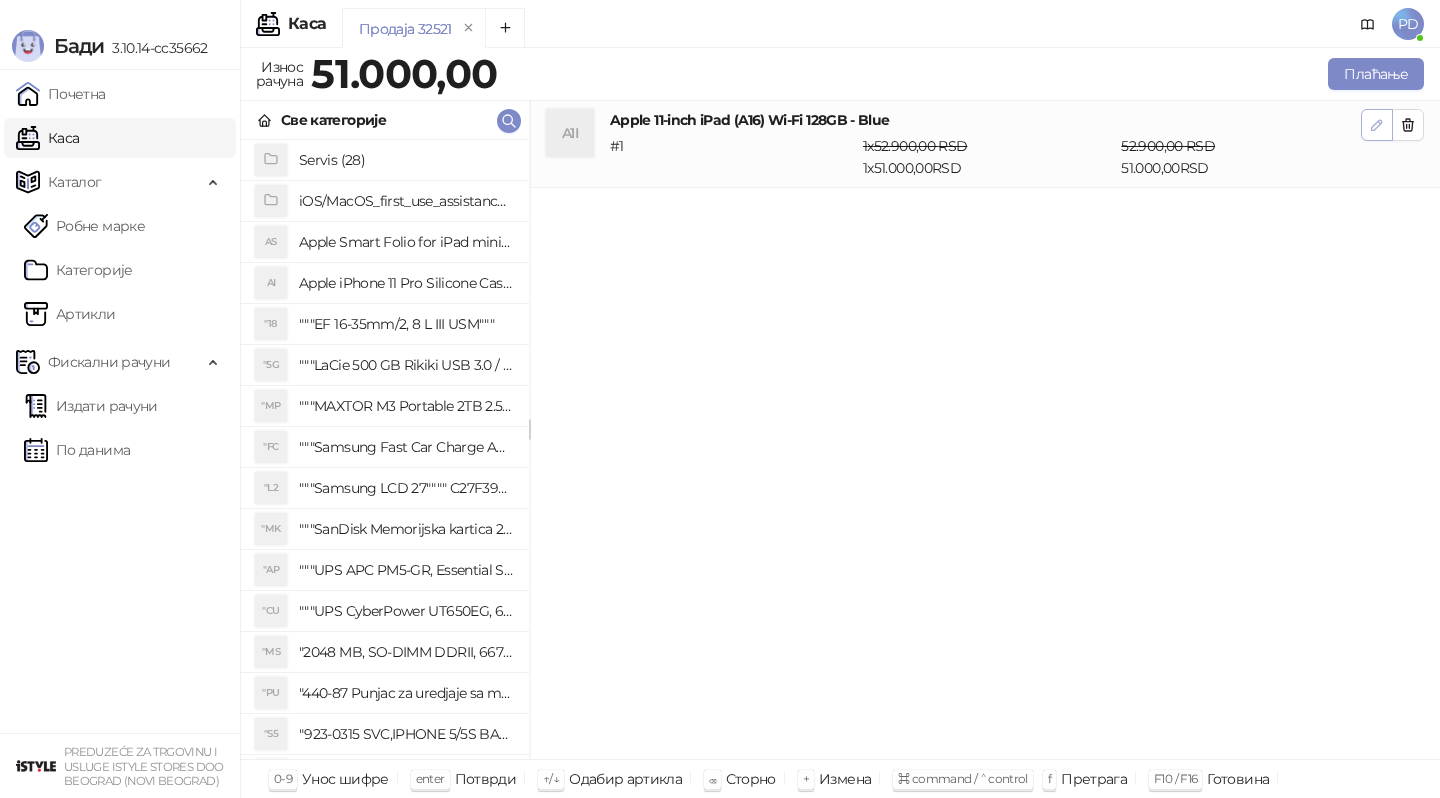 click 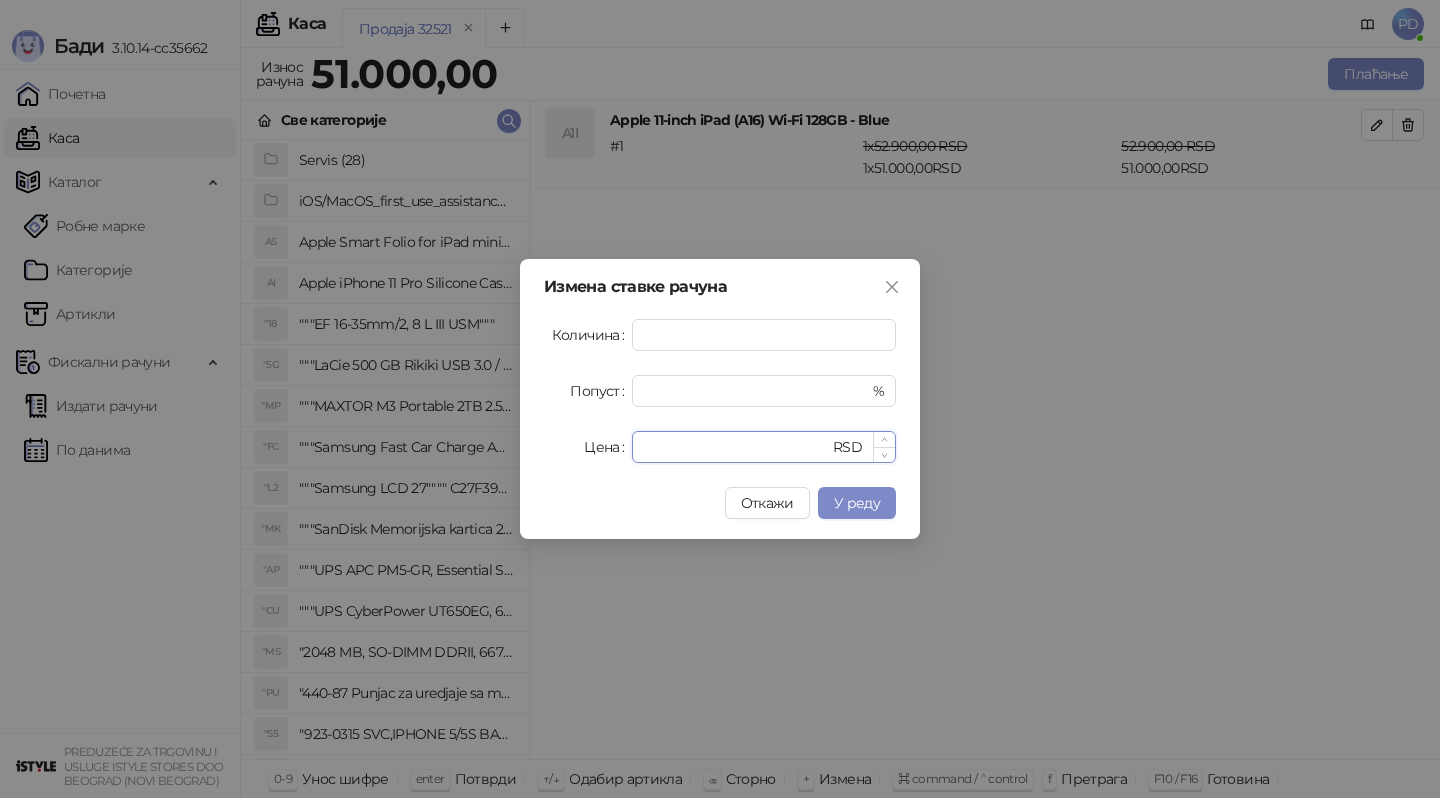 click on "*****" at bounding box center (736, 447) 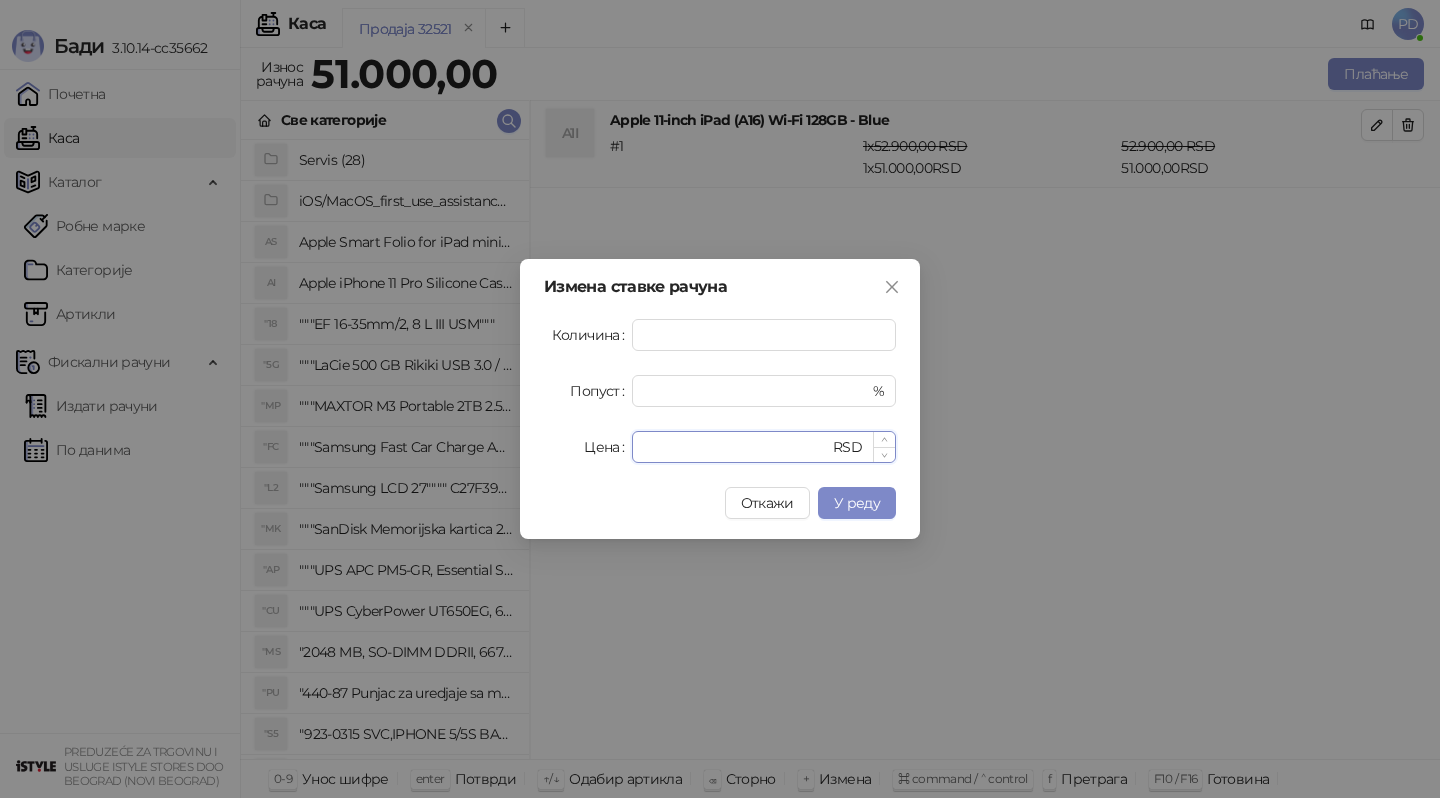type on "*****" 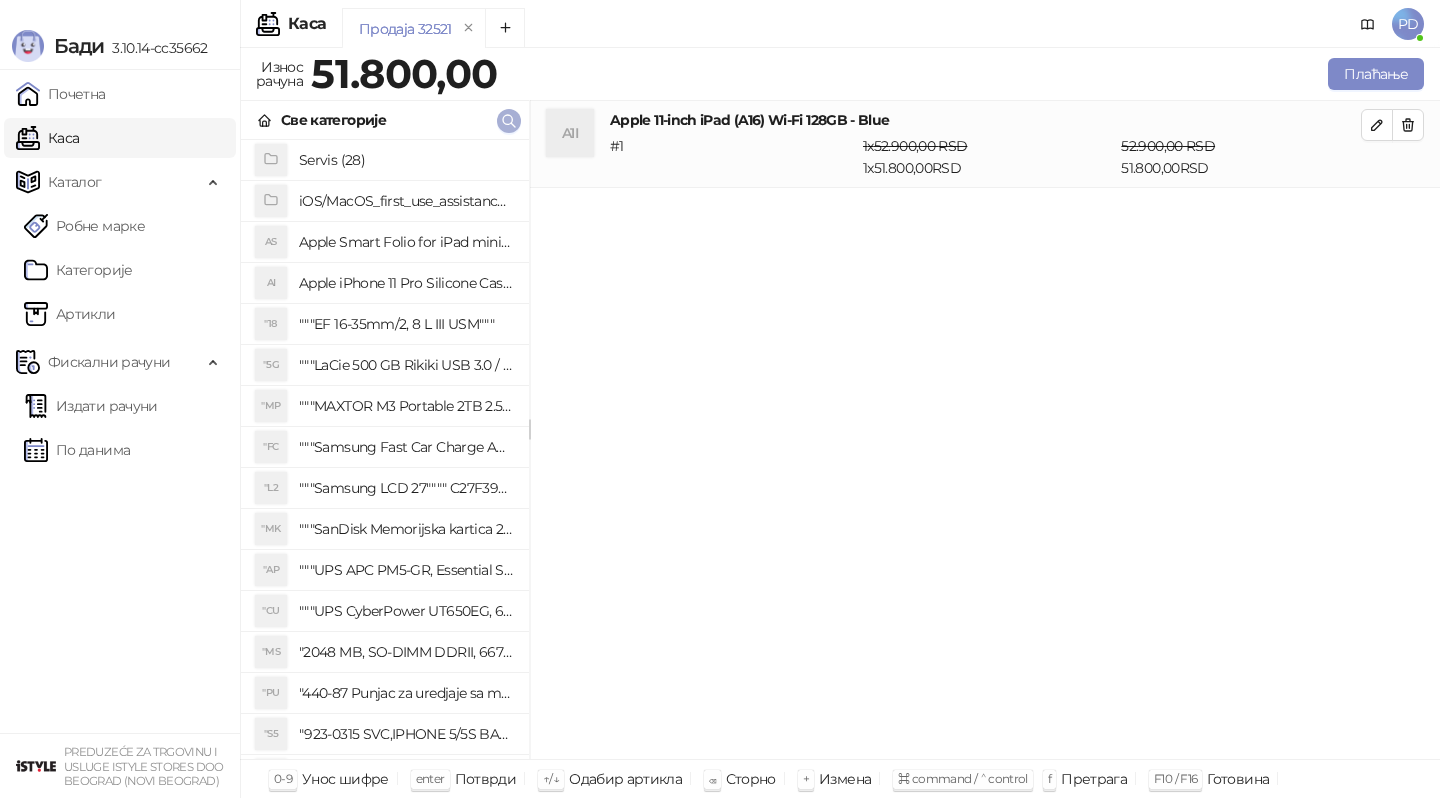 click 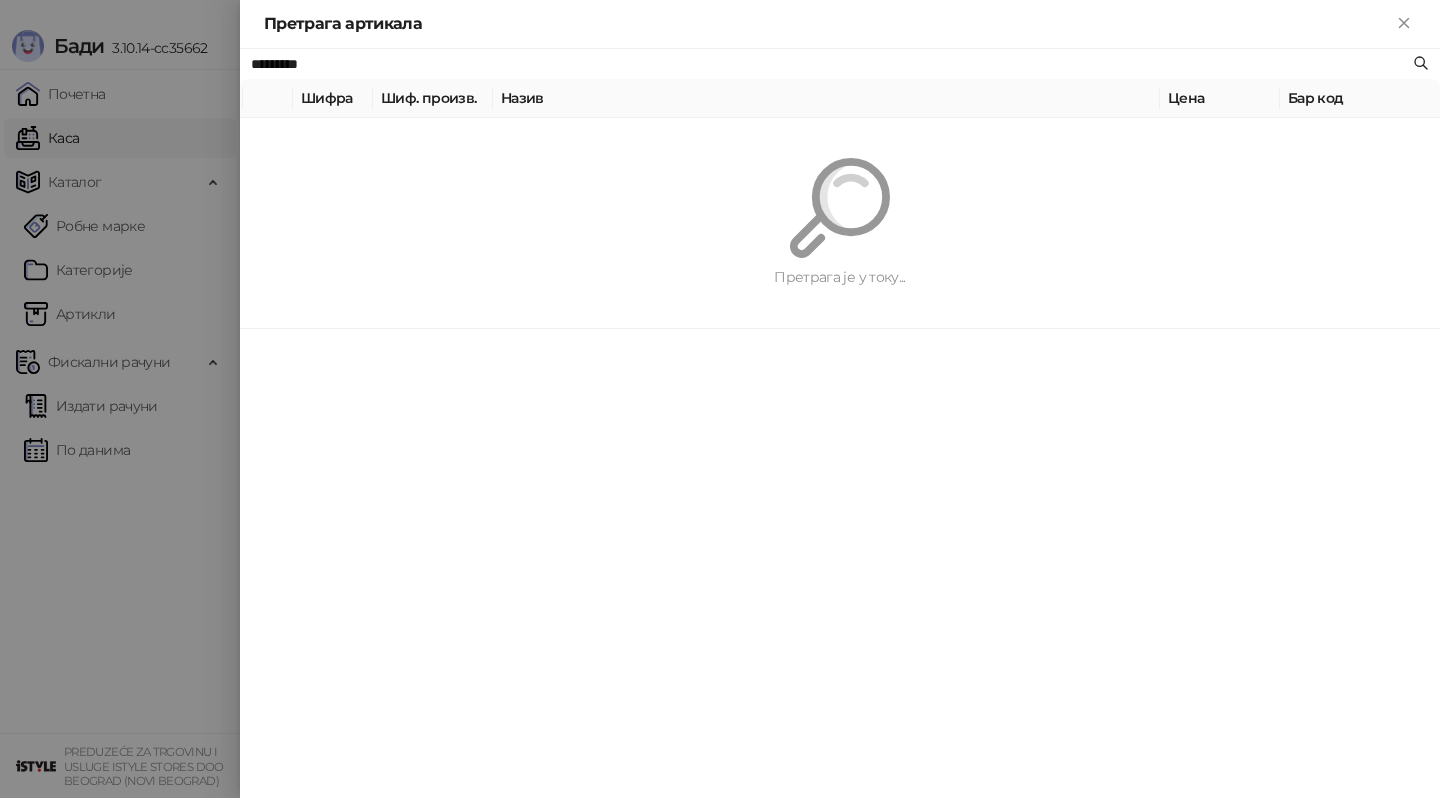 paste on "**********" 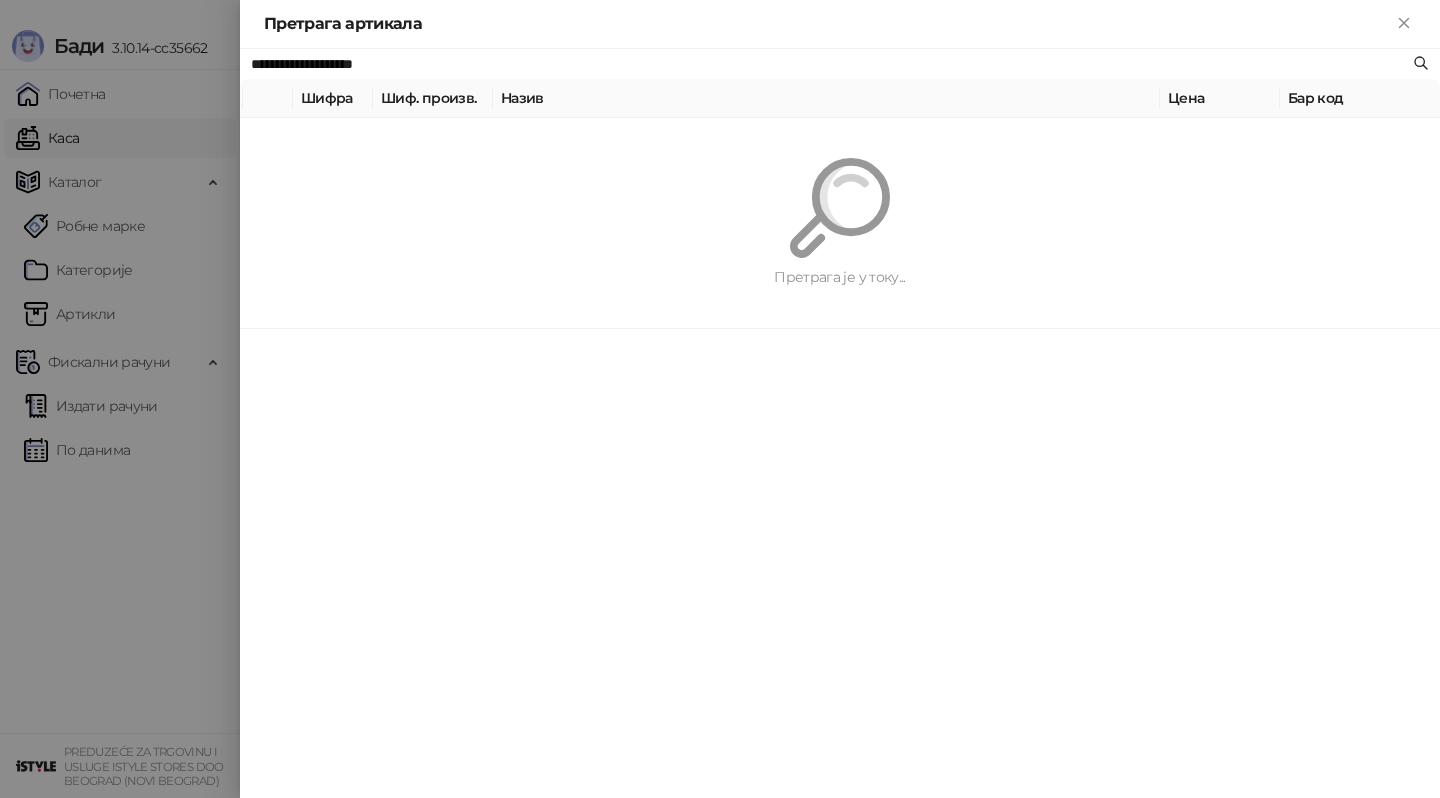 type on "**********" 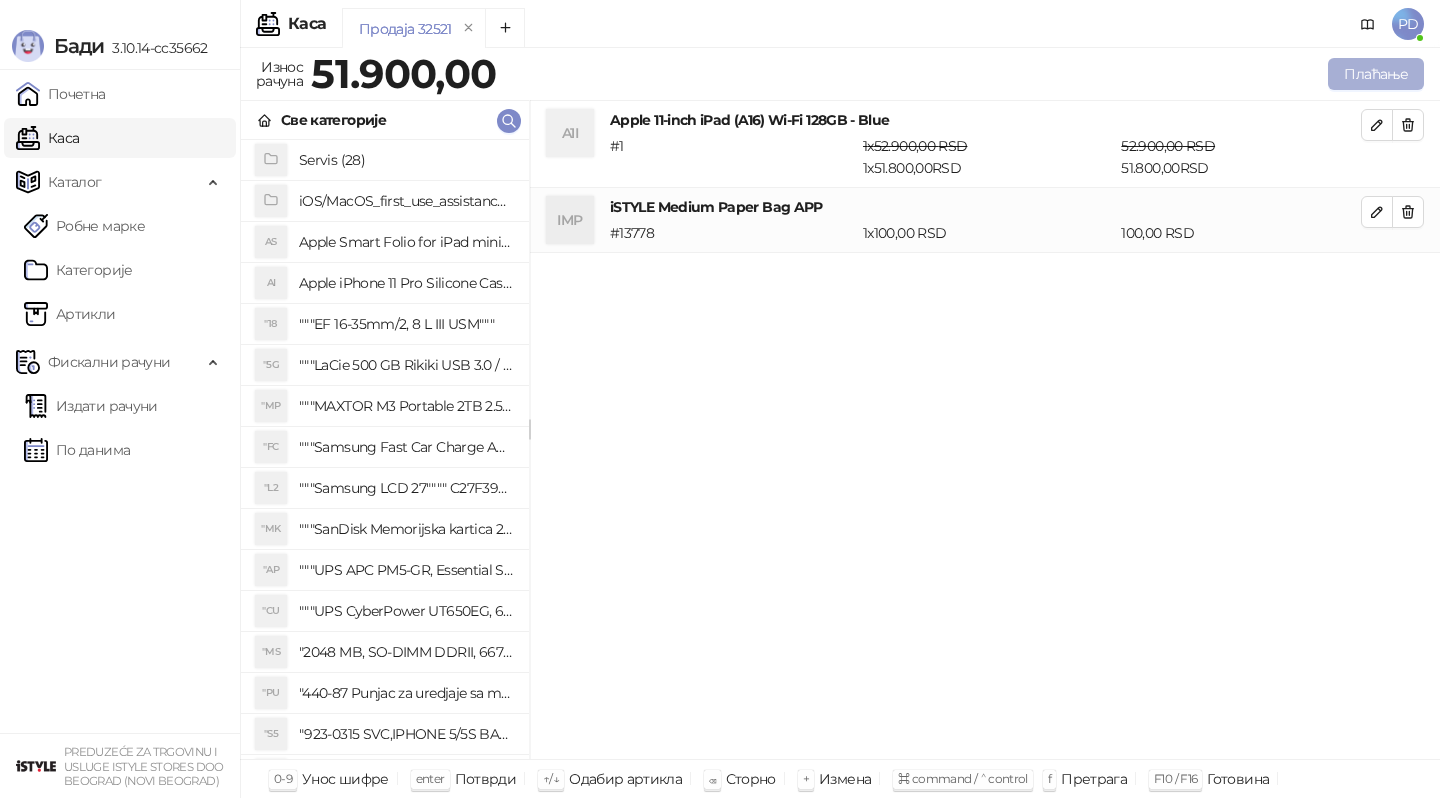 click on "Плаћање" at bounding box center [1376, 74] 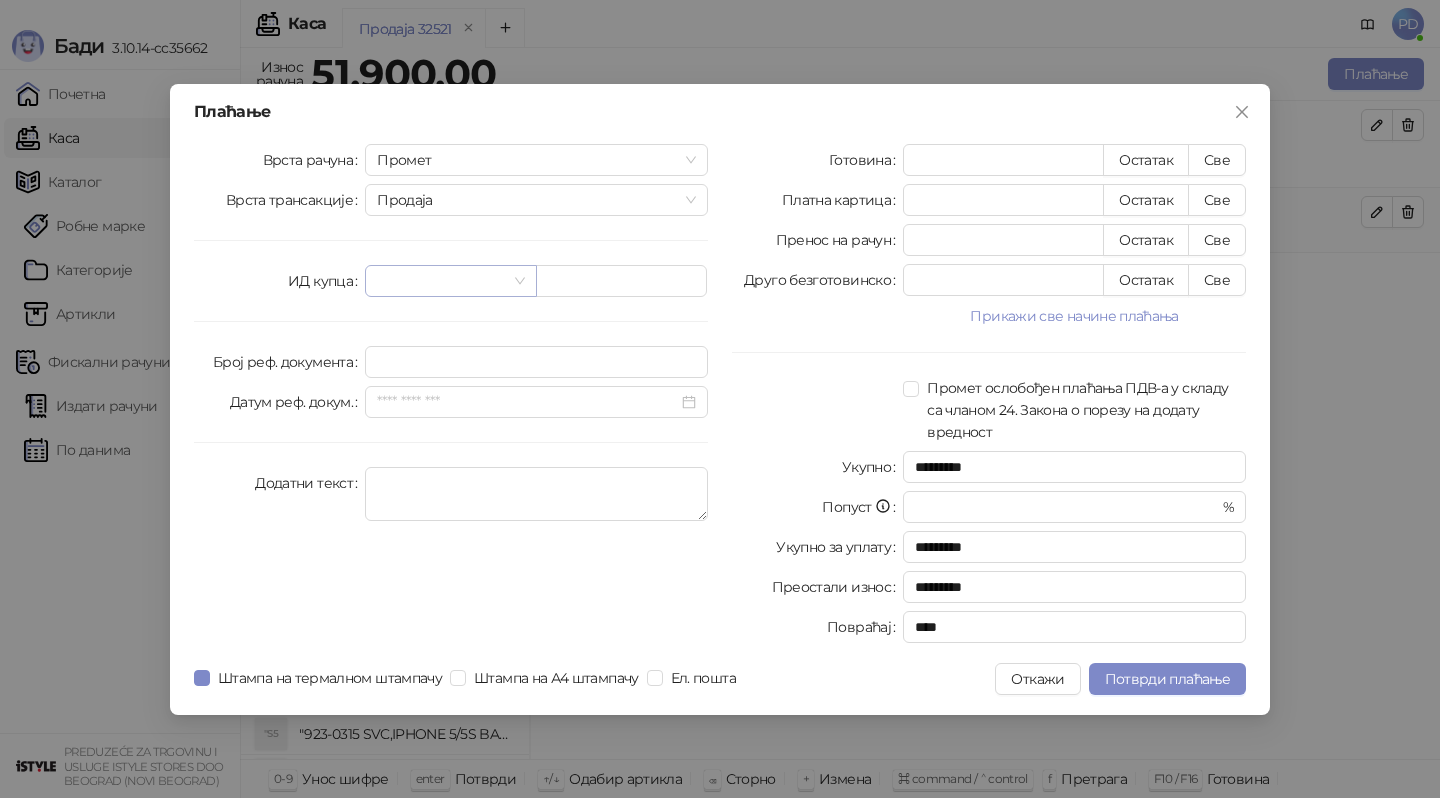 click at bounding box center (441, 281) 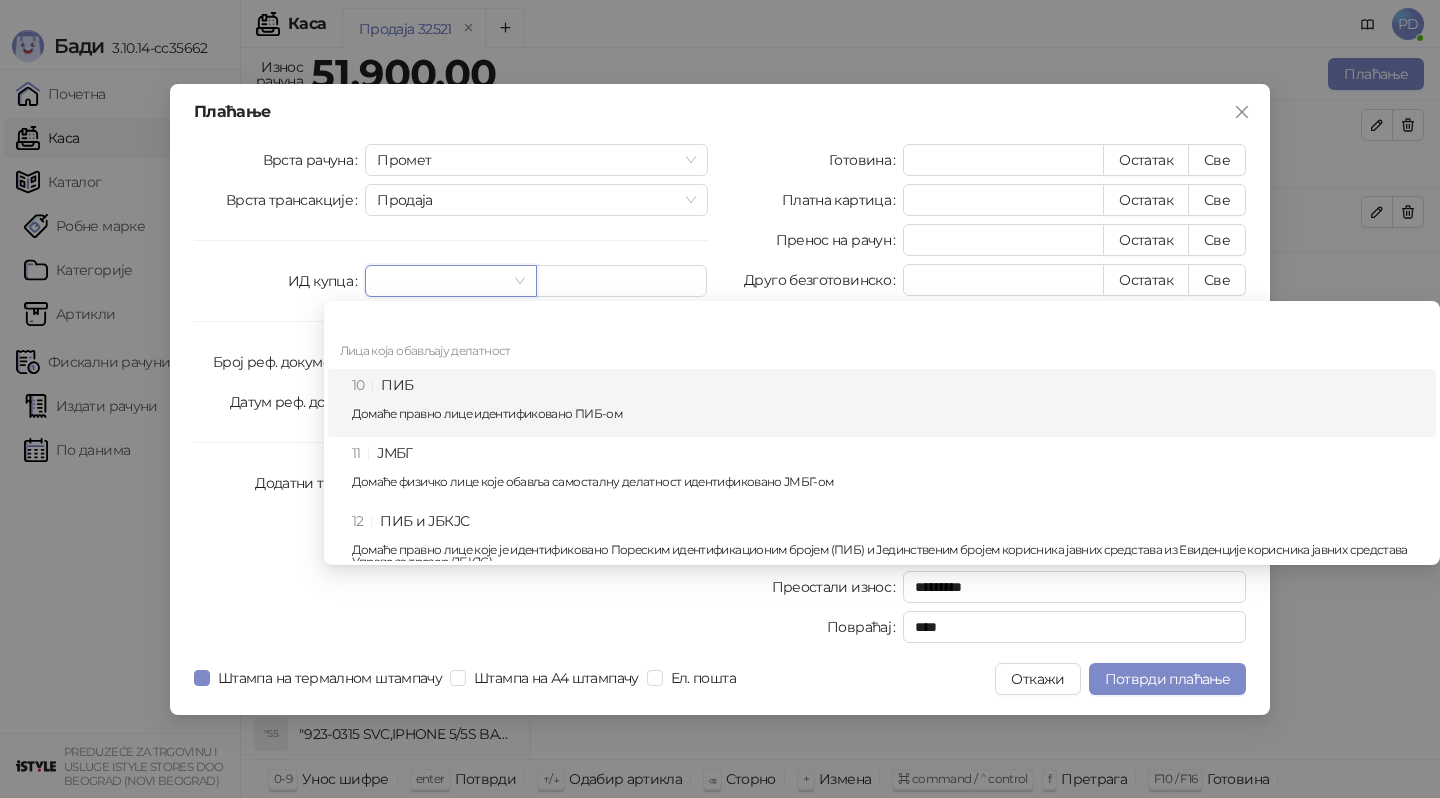 click on "10 ПИБ Домаће правно лице идентификовано ПИБ-ом" at bounding box center (888, 403) 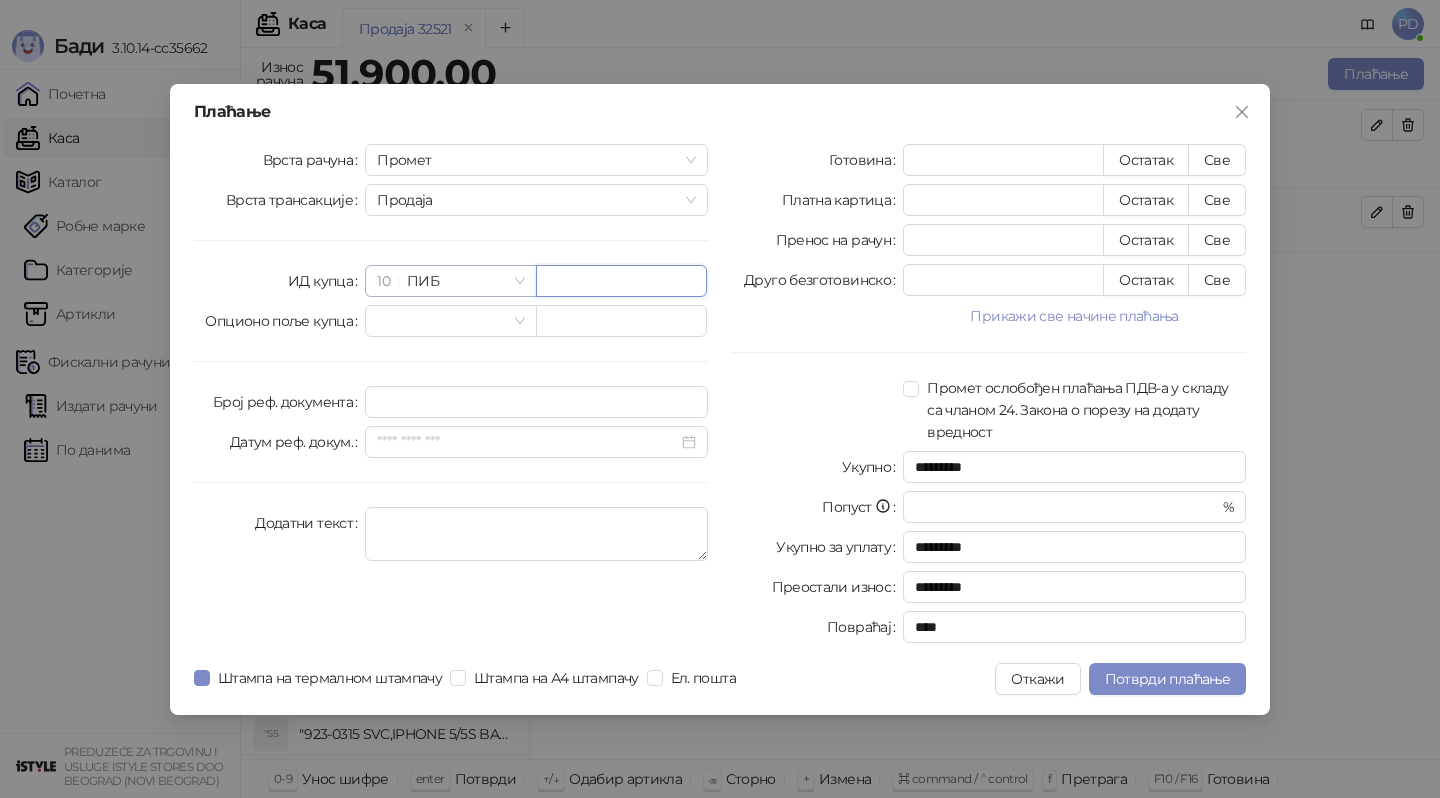 click on "10 ПИБ" at bounding box center (450, 281) 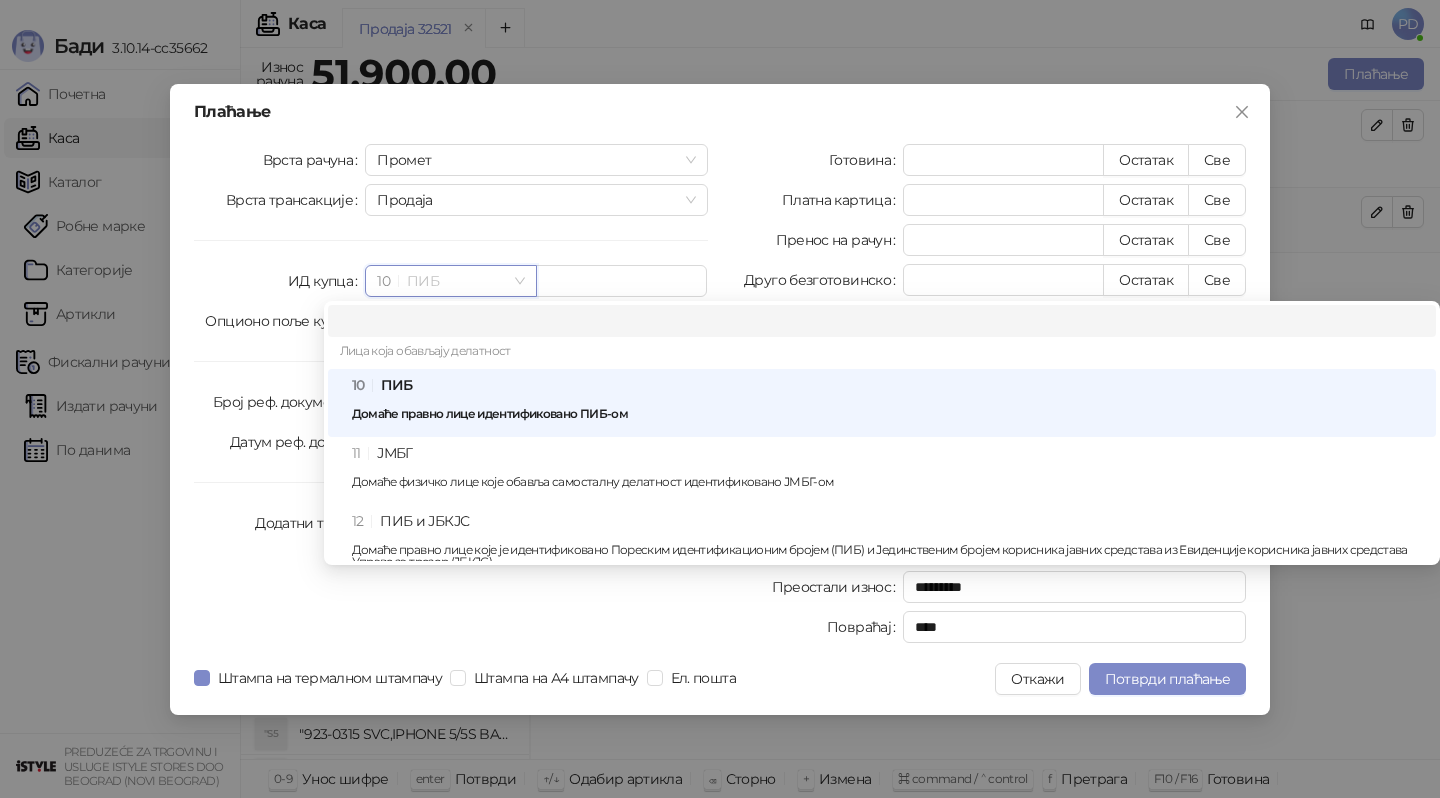 click at bounding box center [882, 321] 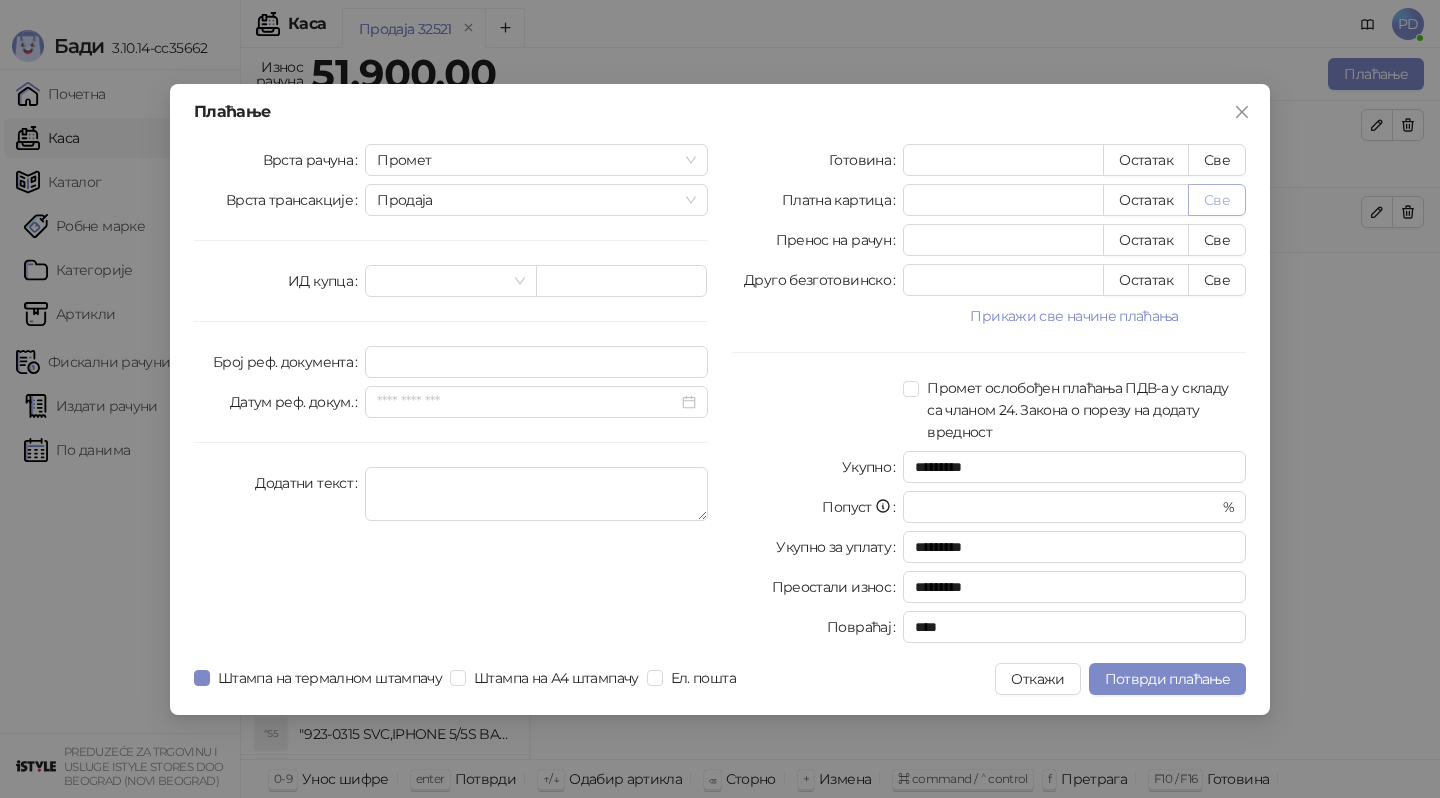click on "Све" at bounding box center (1217, 200) 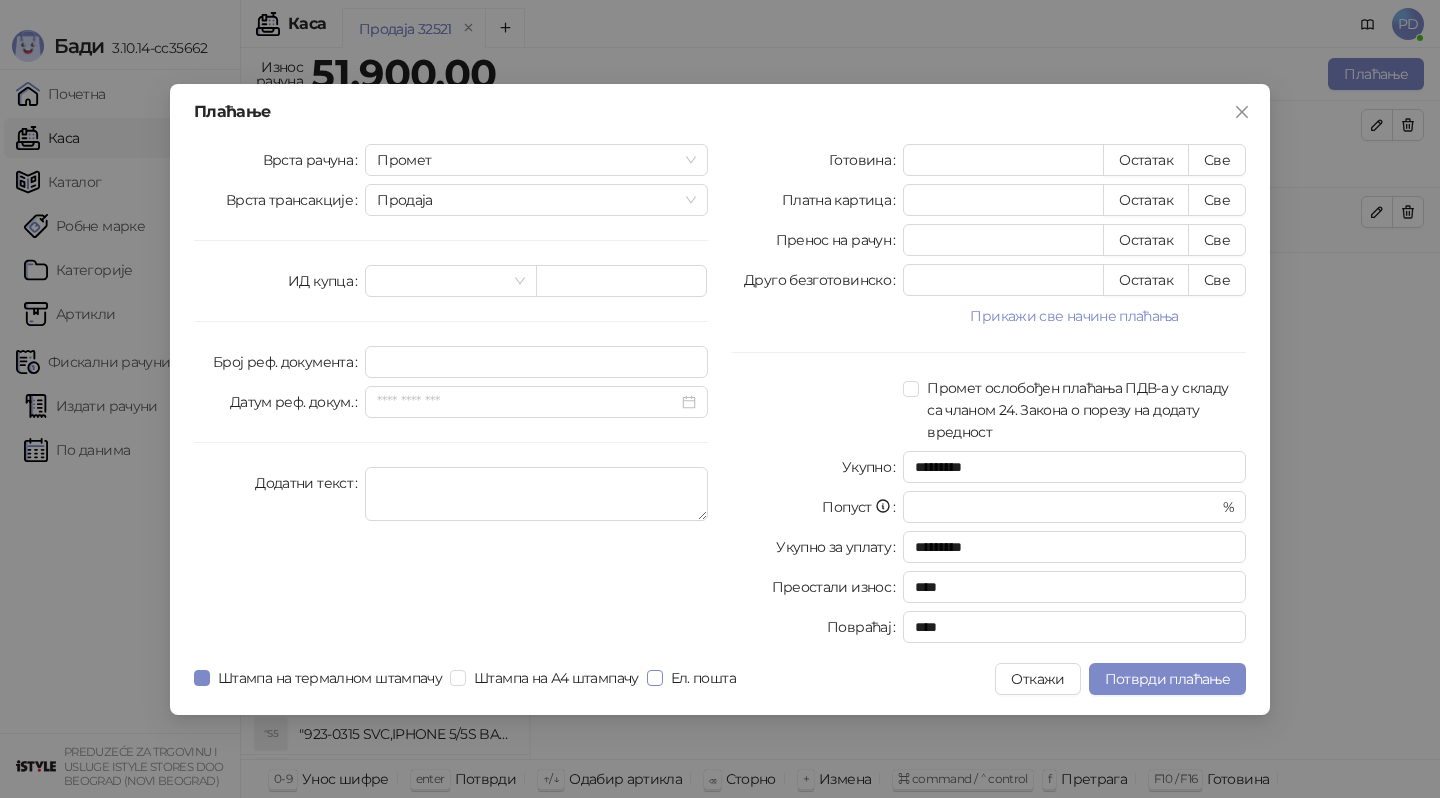 click on "Ел. пошта" at bounding box center [703, 678] 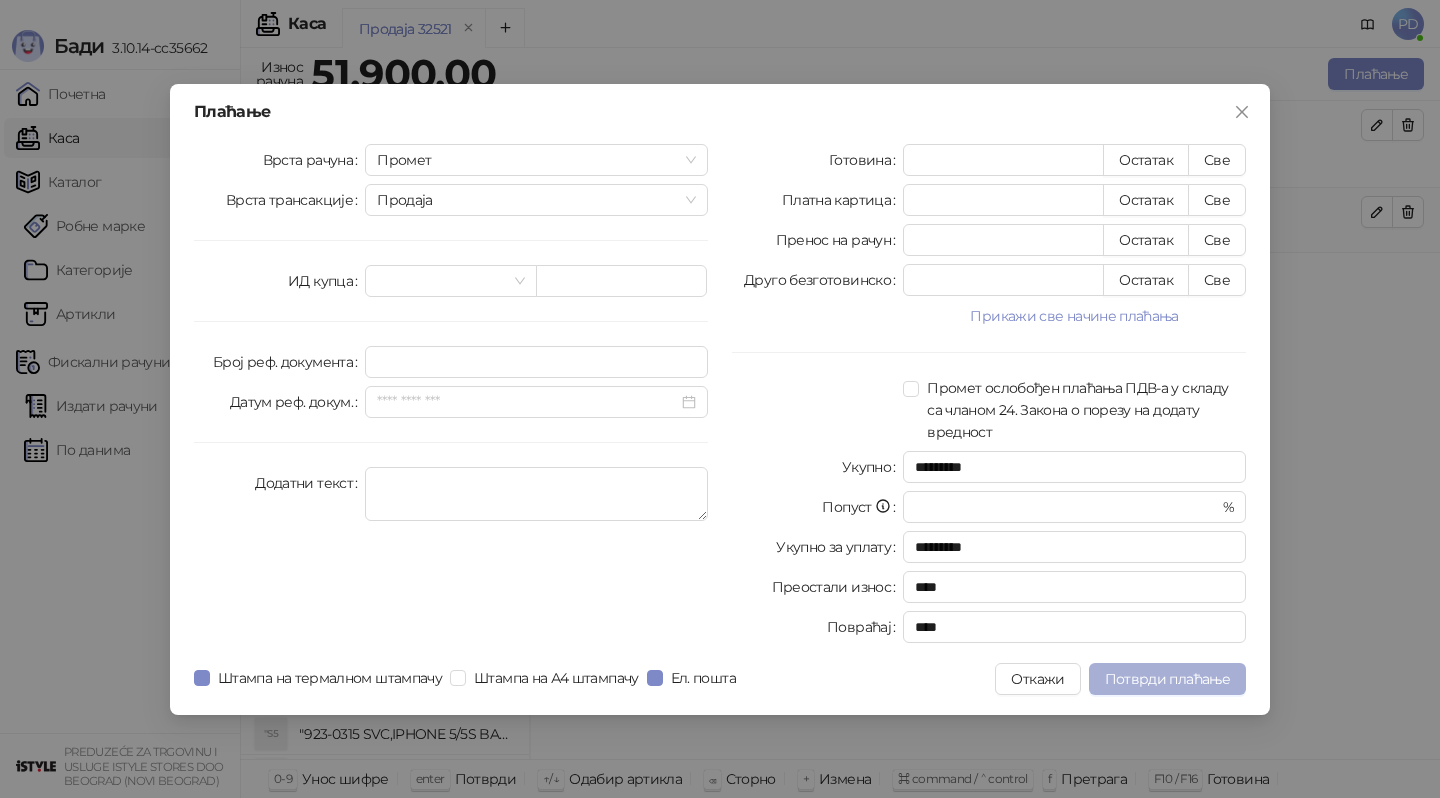 click on "Потврди плаћање" at bounding box center [1167, 679] 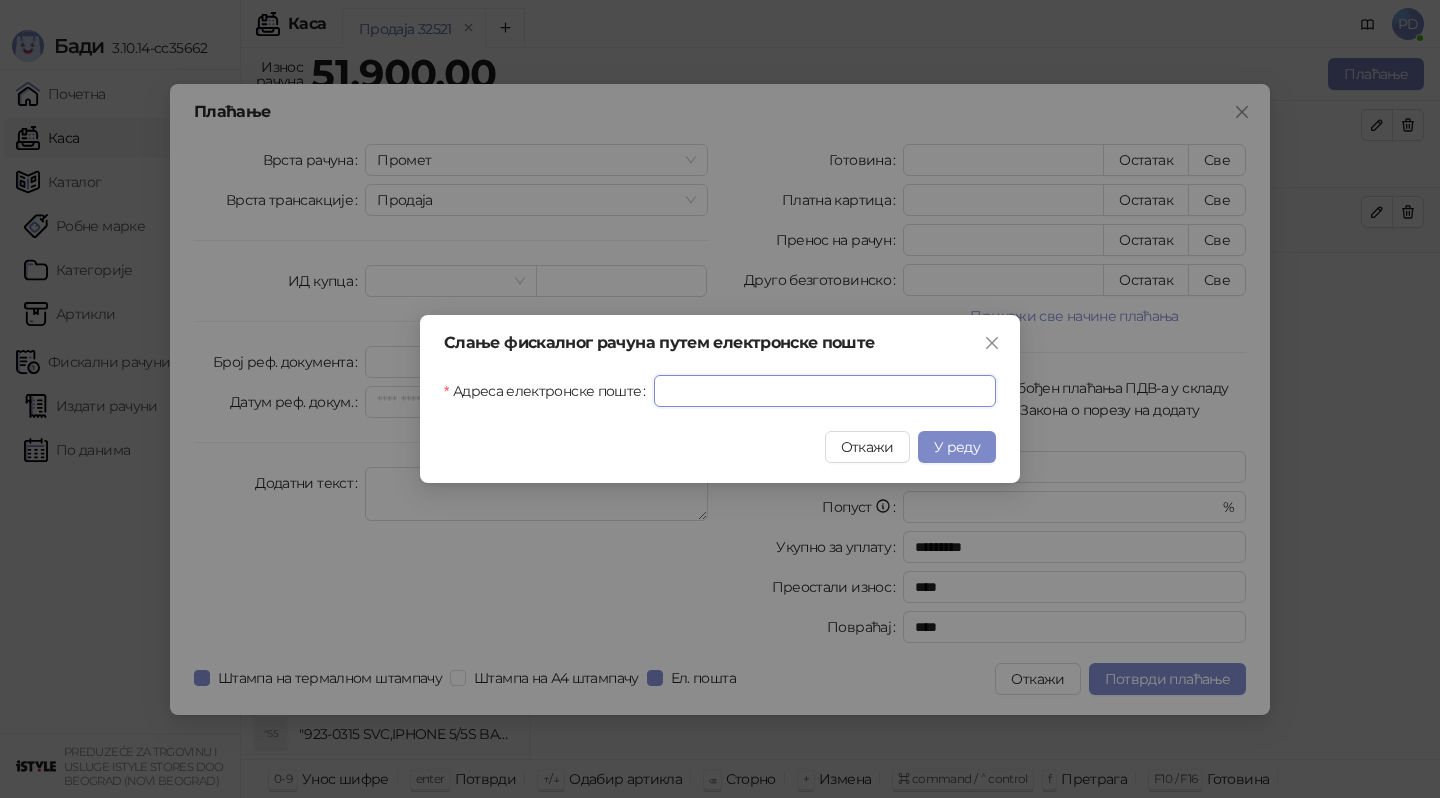 click on "Адреса електронске поште" at bounding box center (825, 391) 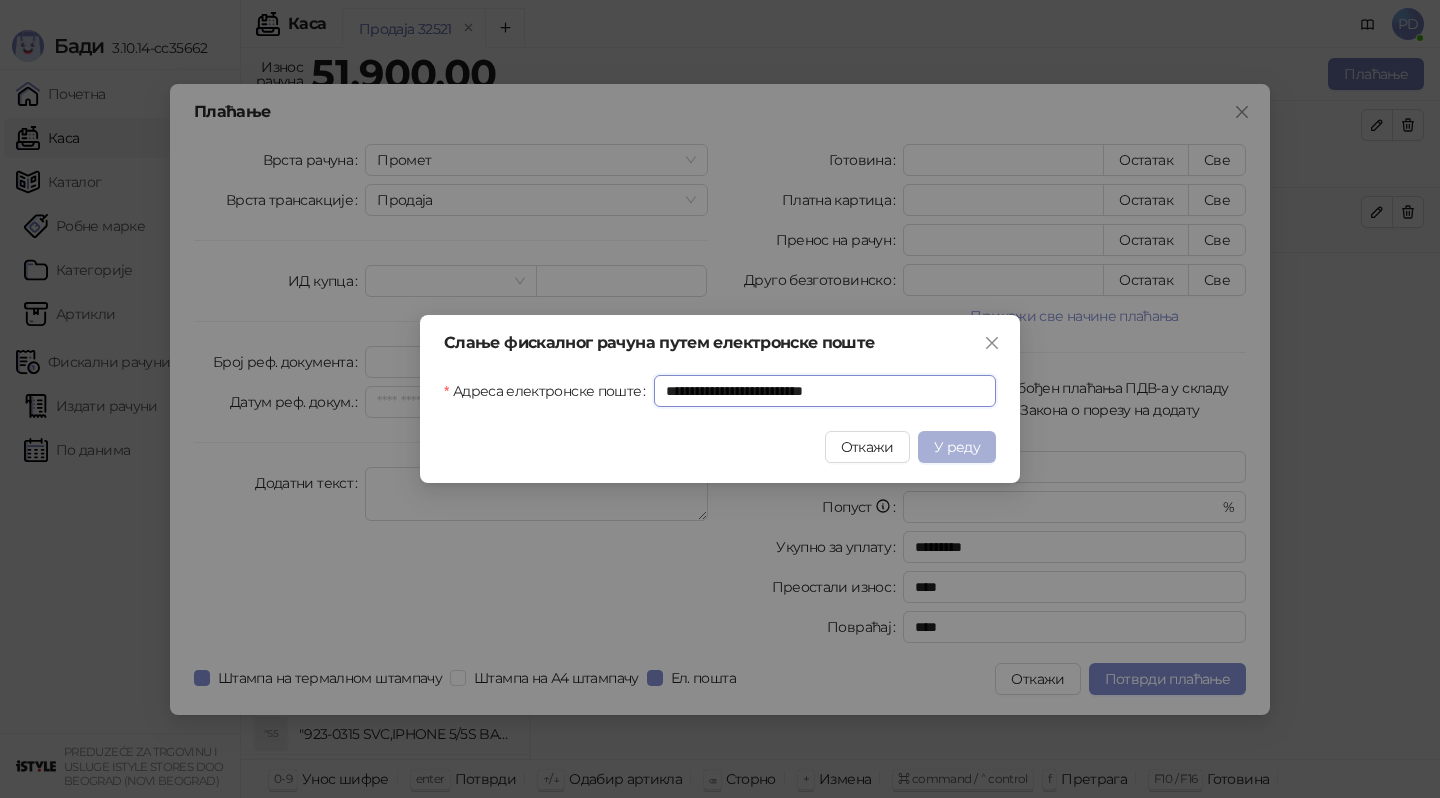 type on "**********" 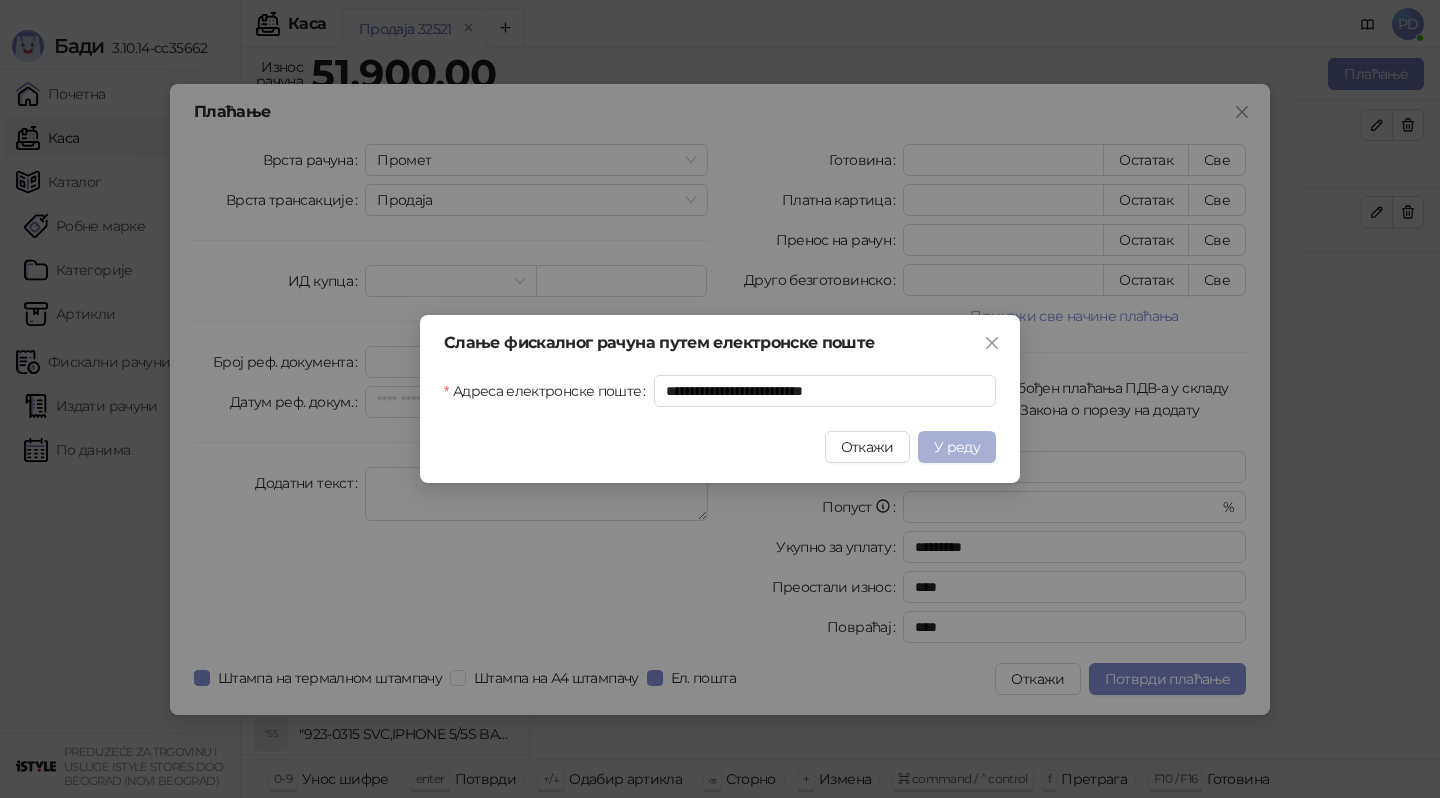 click on "У реду" at bounding box center (957, 447) 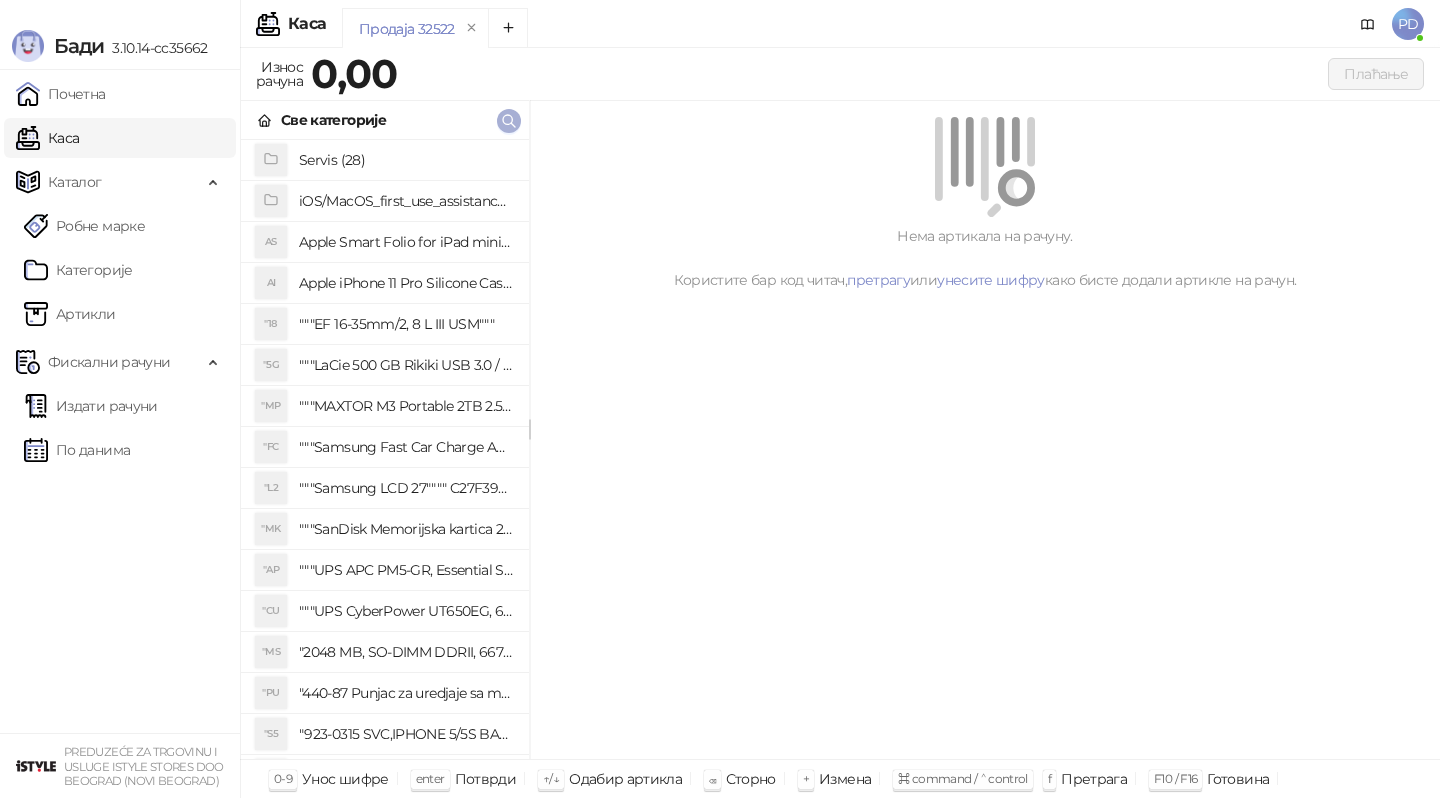 click 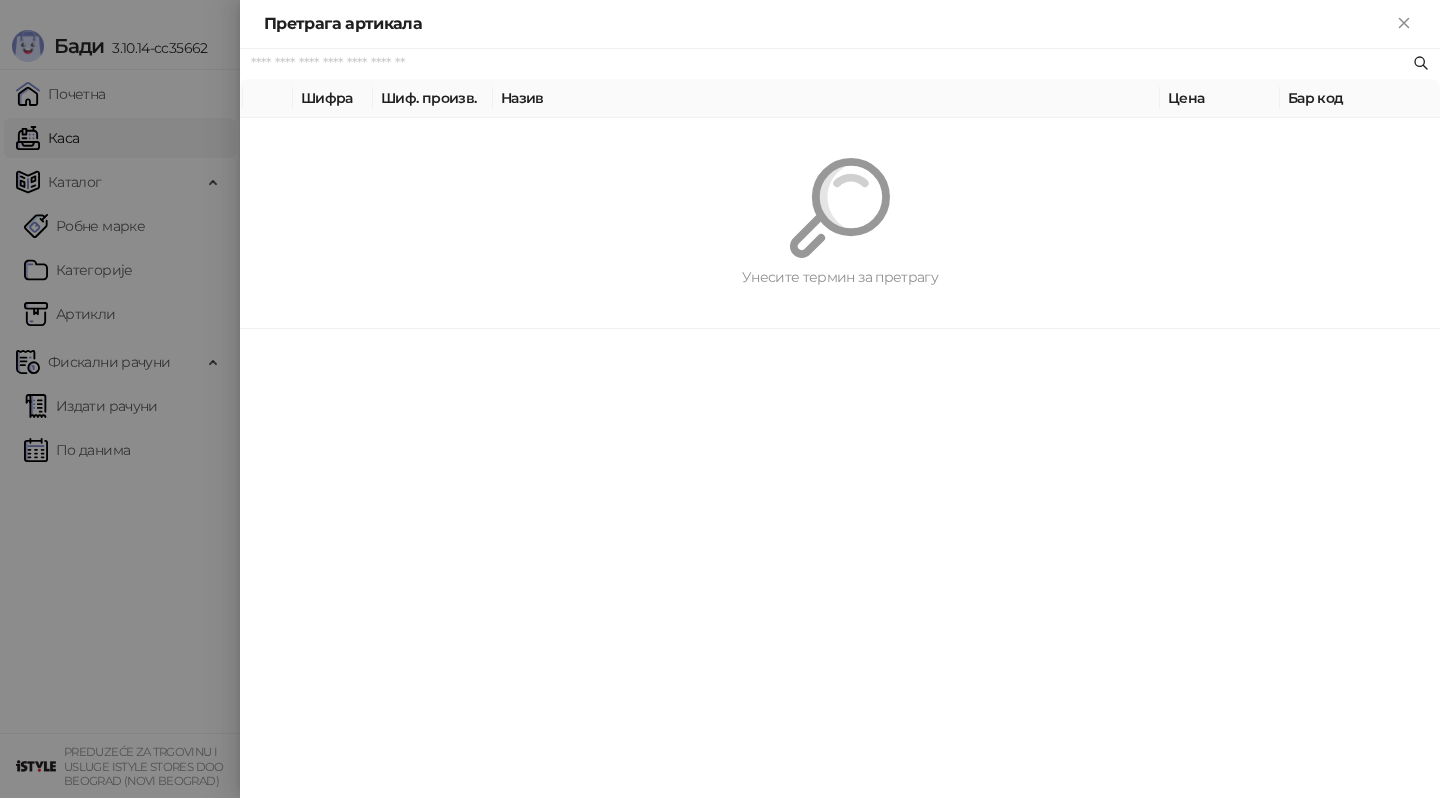 paste on "*********" 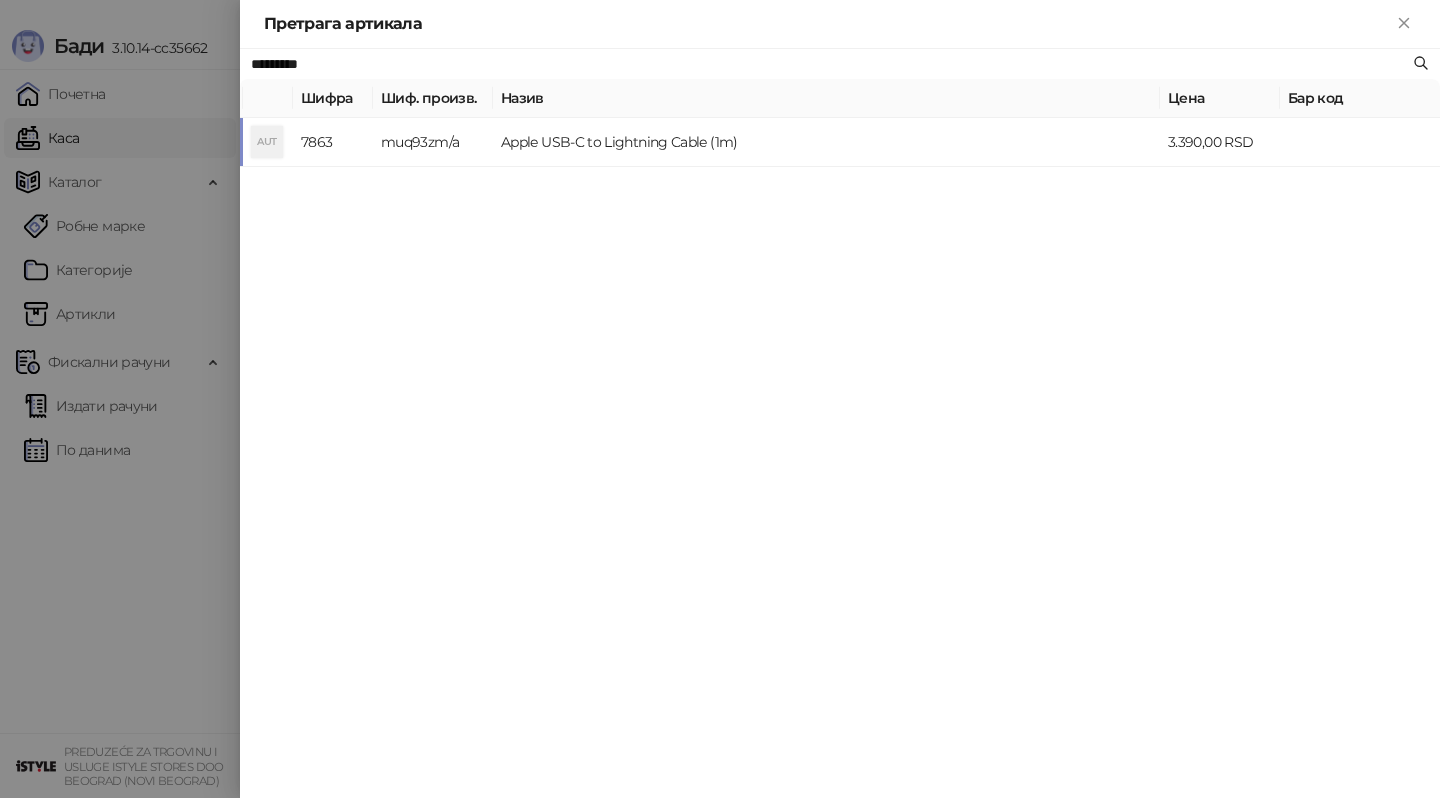 type on "*********" 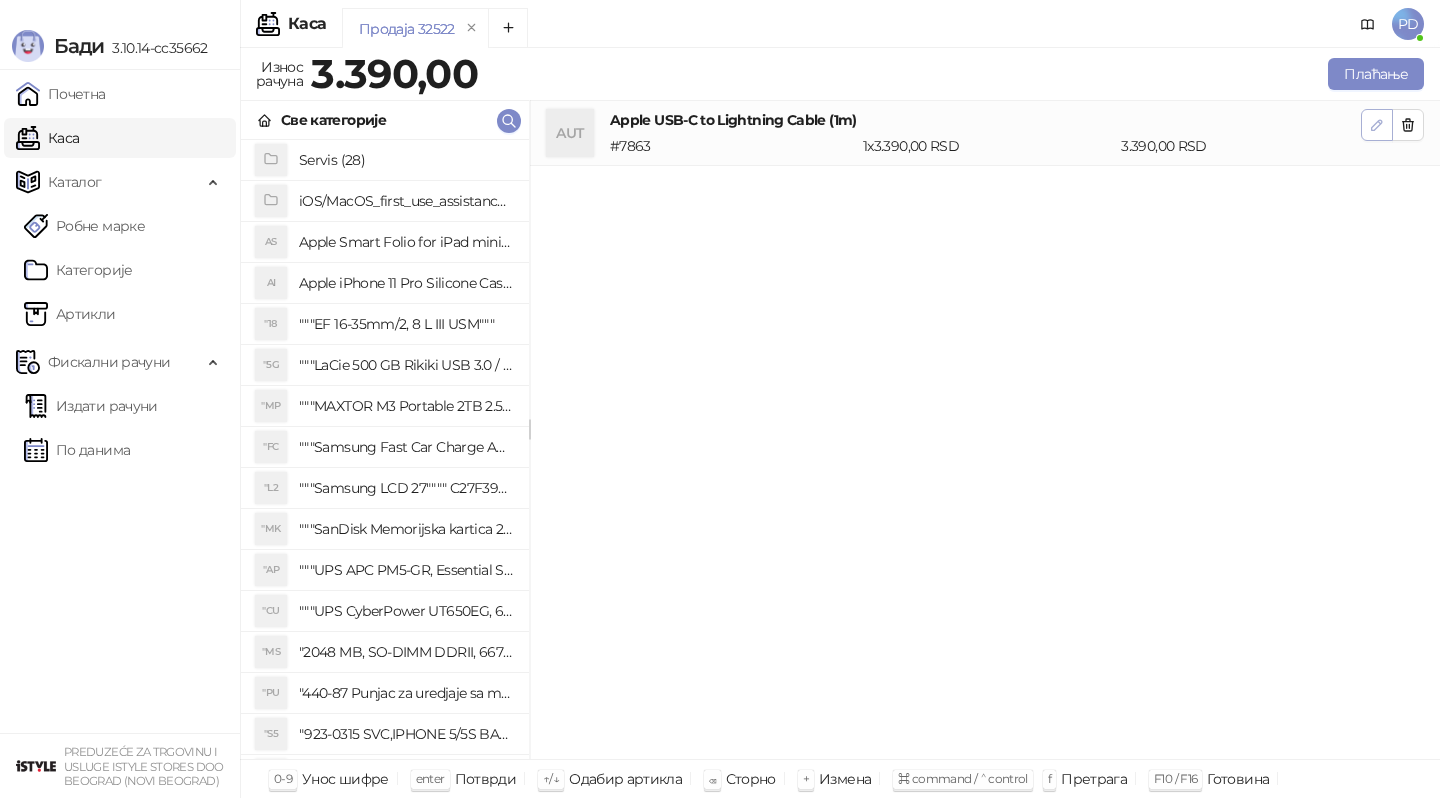 click 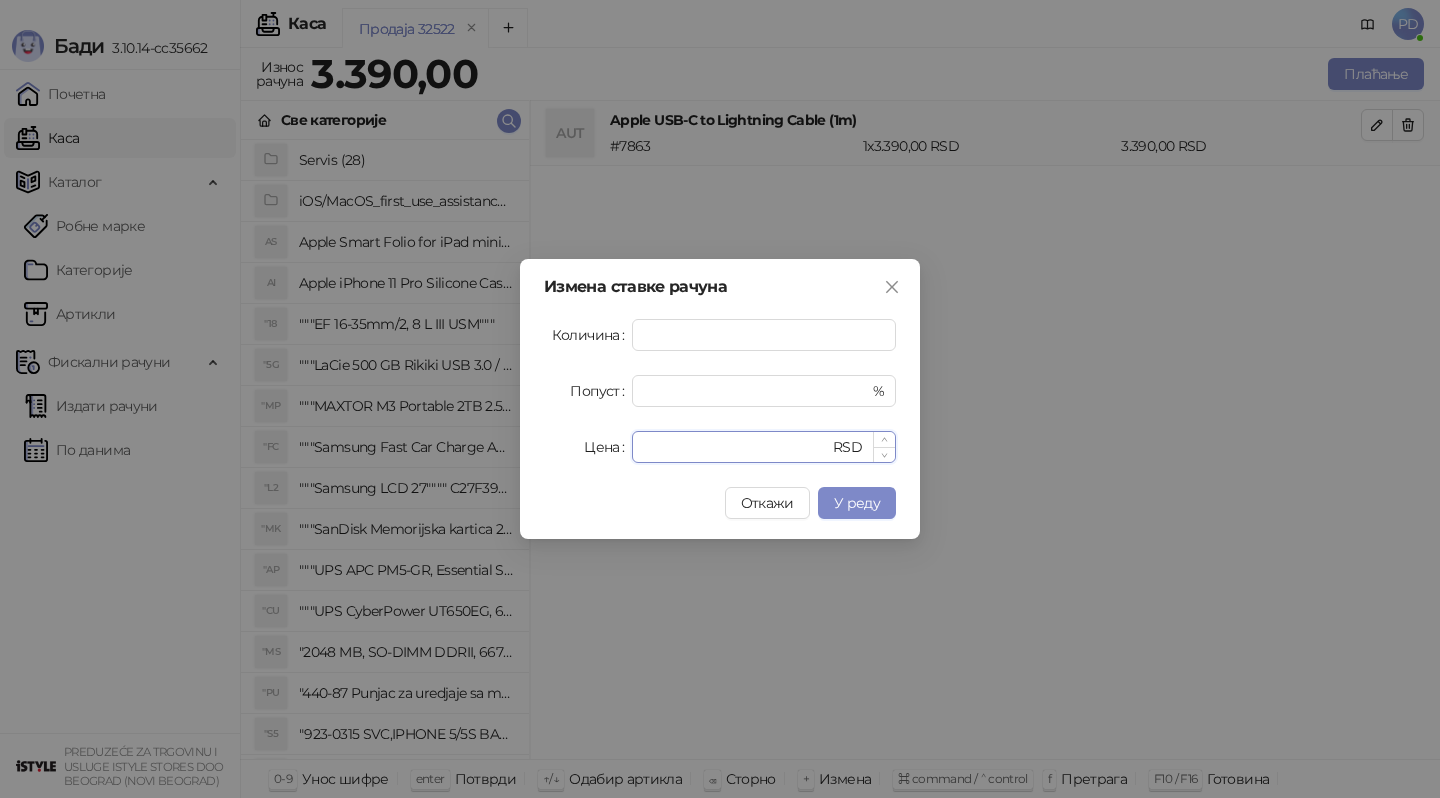 click on "****" at bounding box center [736, 447] 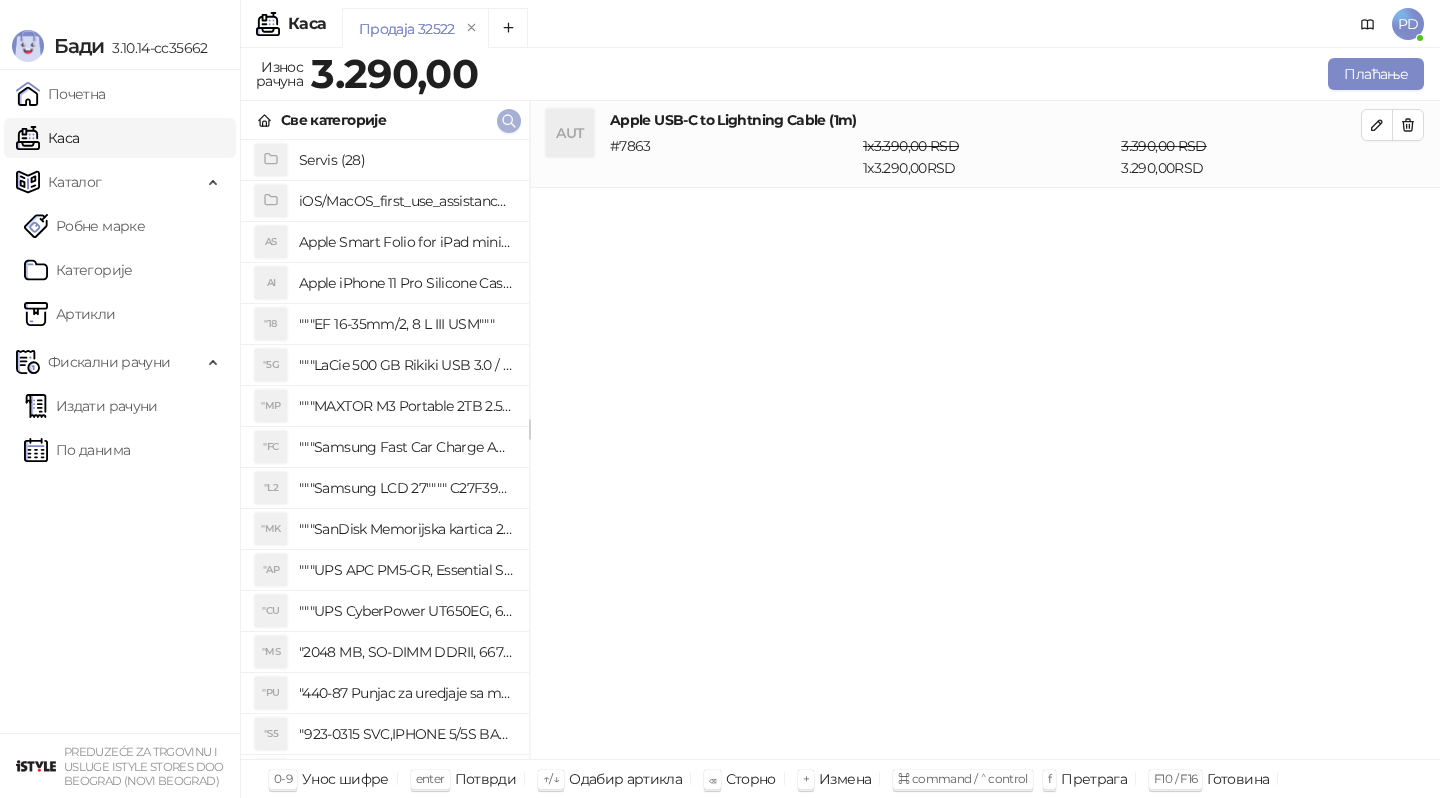 click at bounding box center [509, 121] 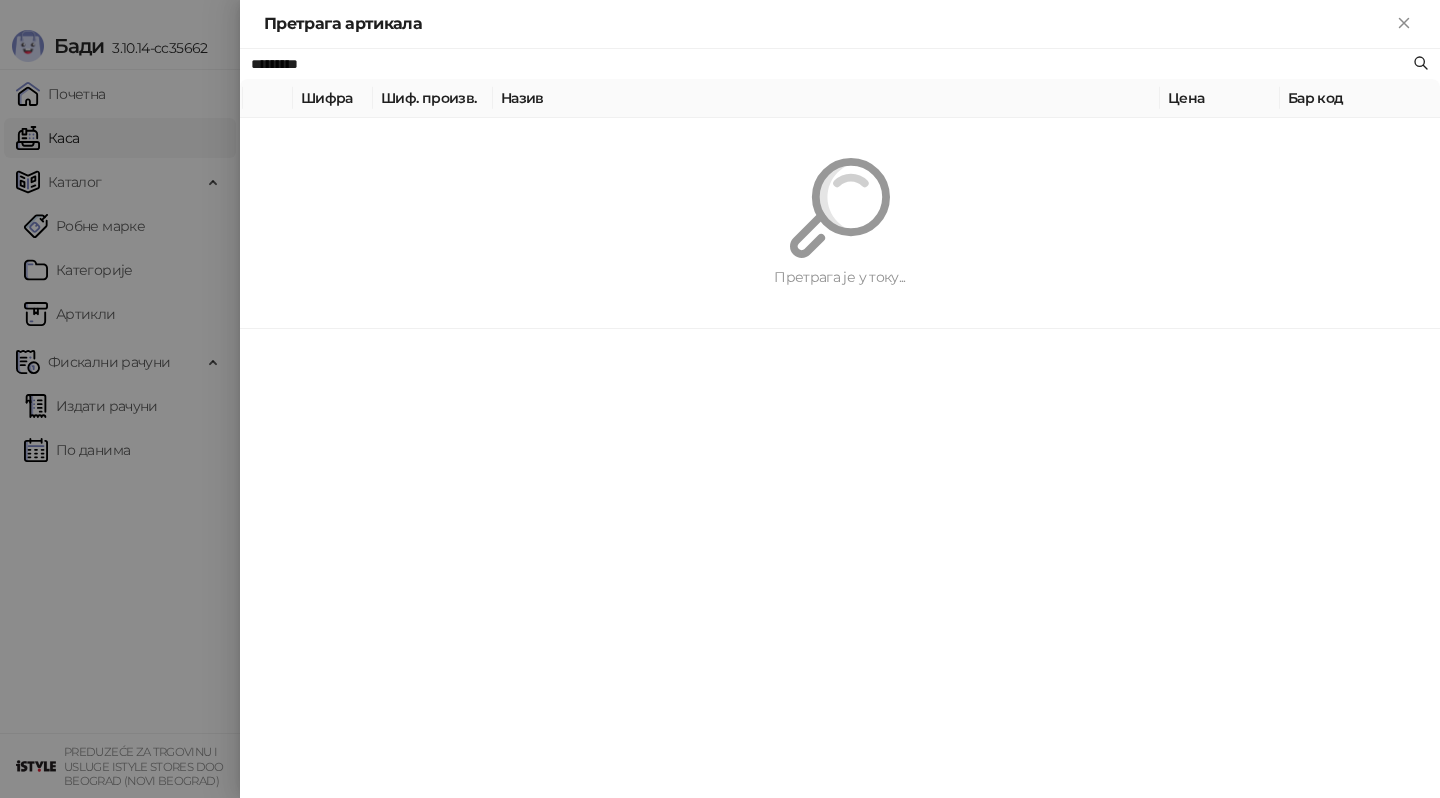 paste on "**********" 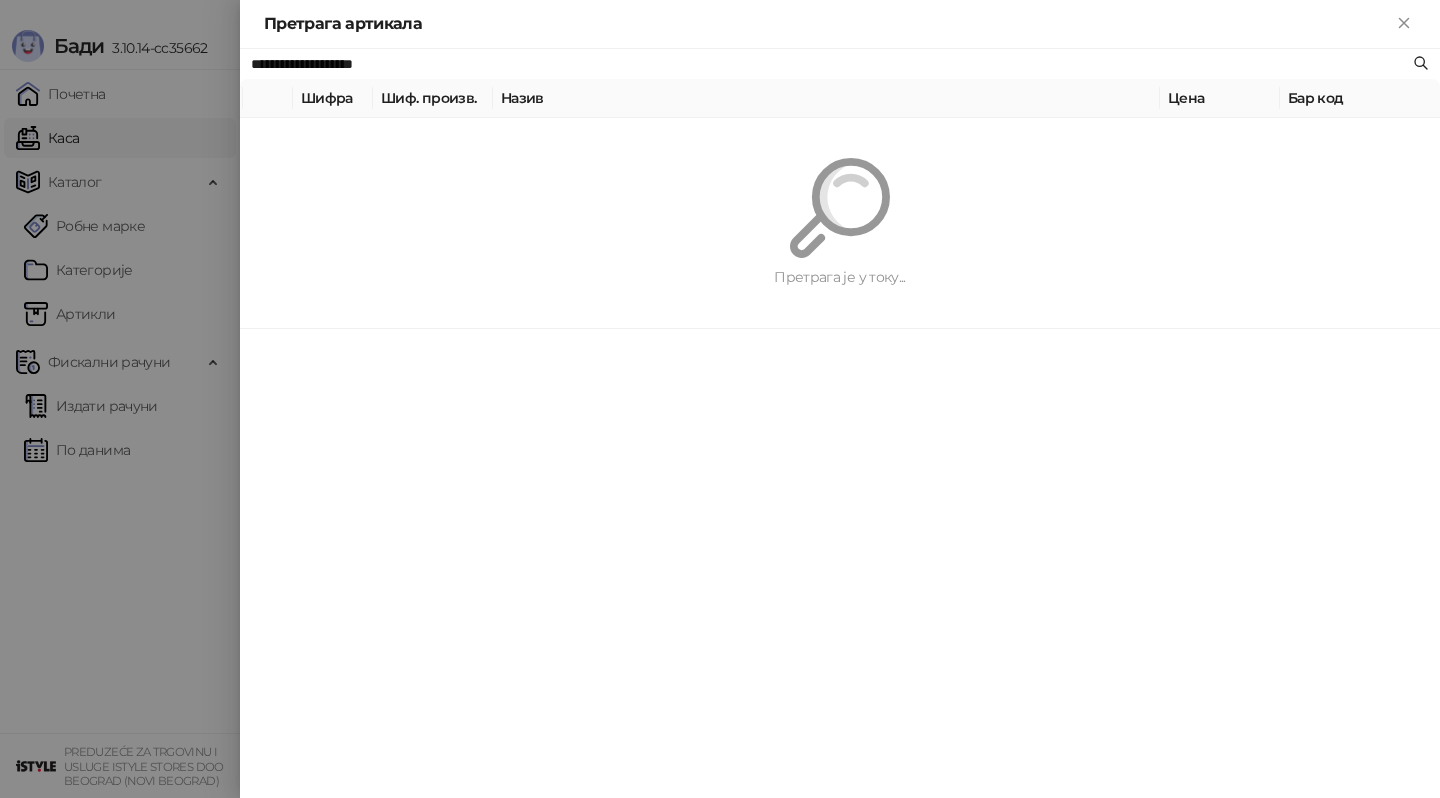 type on "**********" 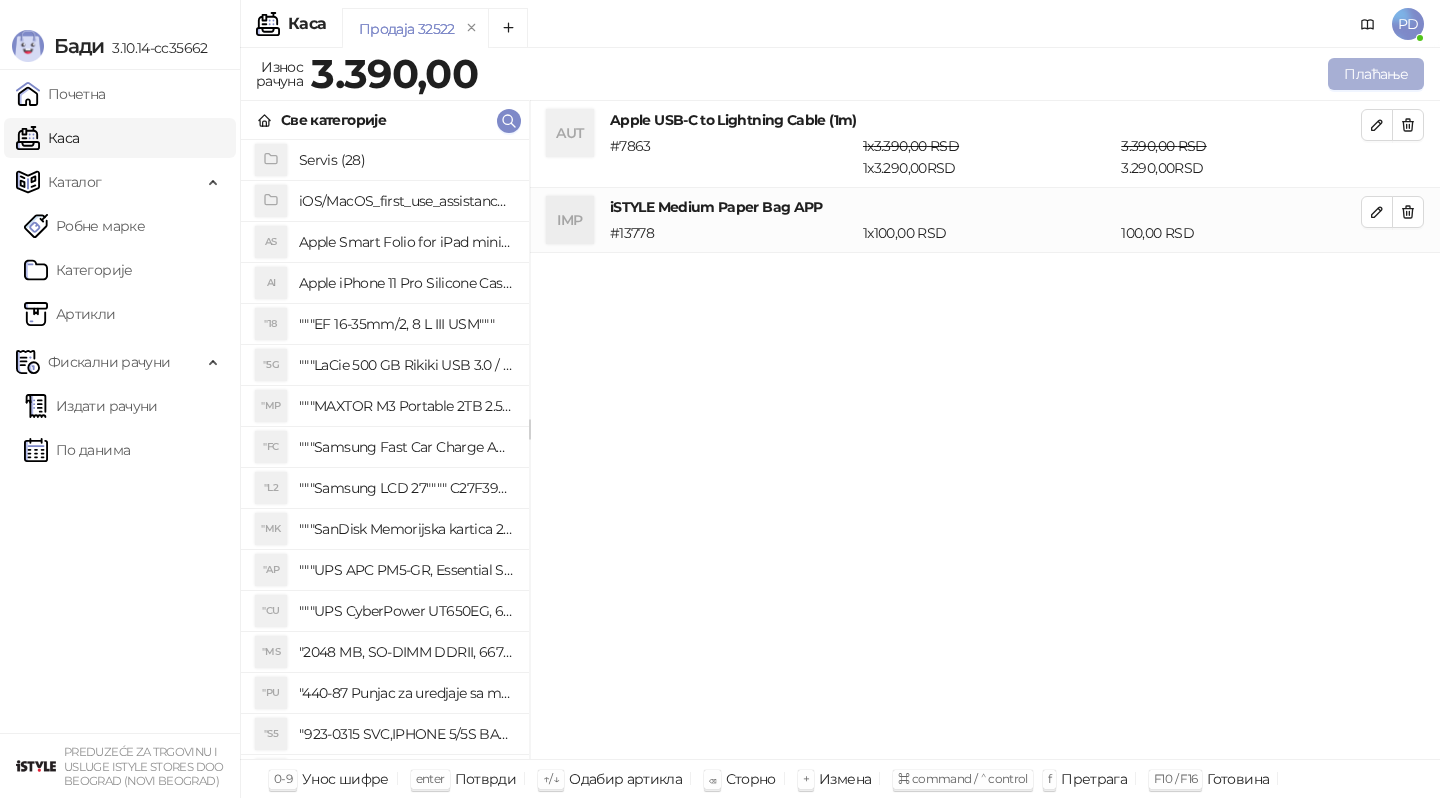 click on "Плаћање" at bounding box center (1376, 74) 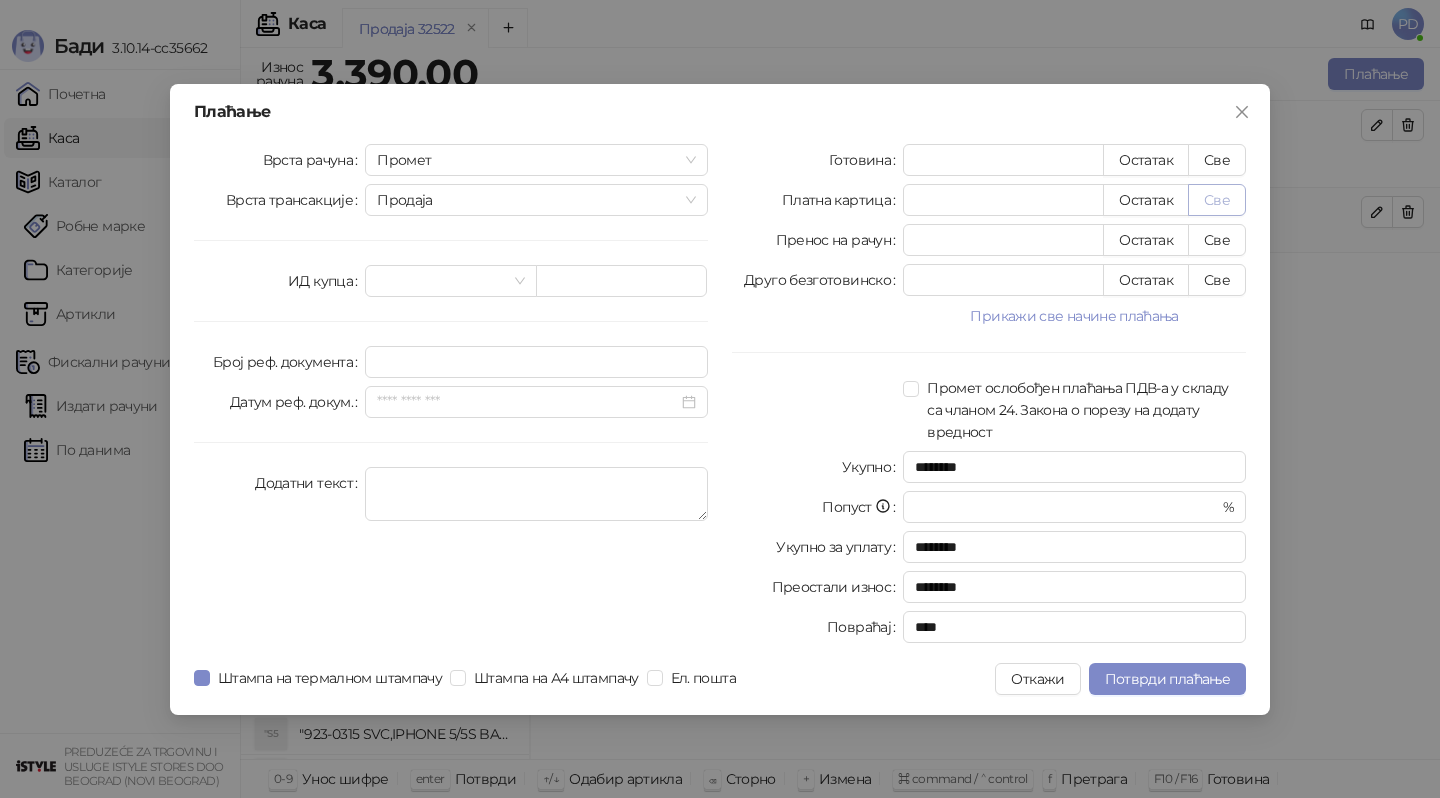 click on "Све" at bounding box center (1217, 200) 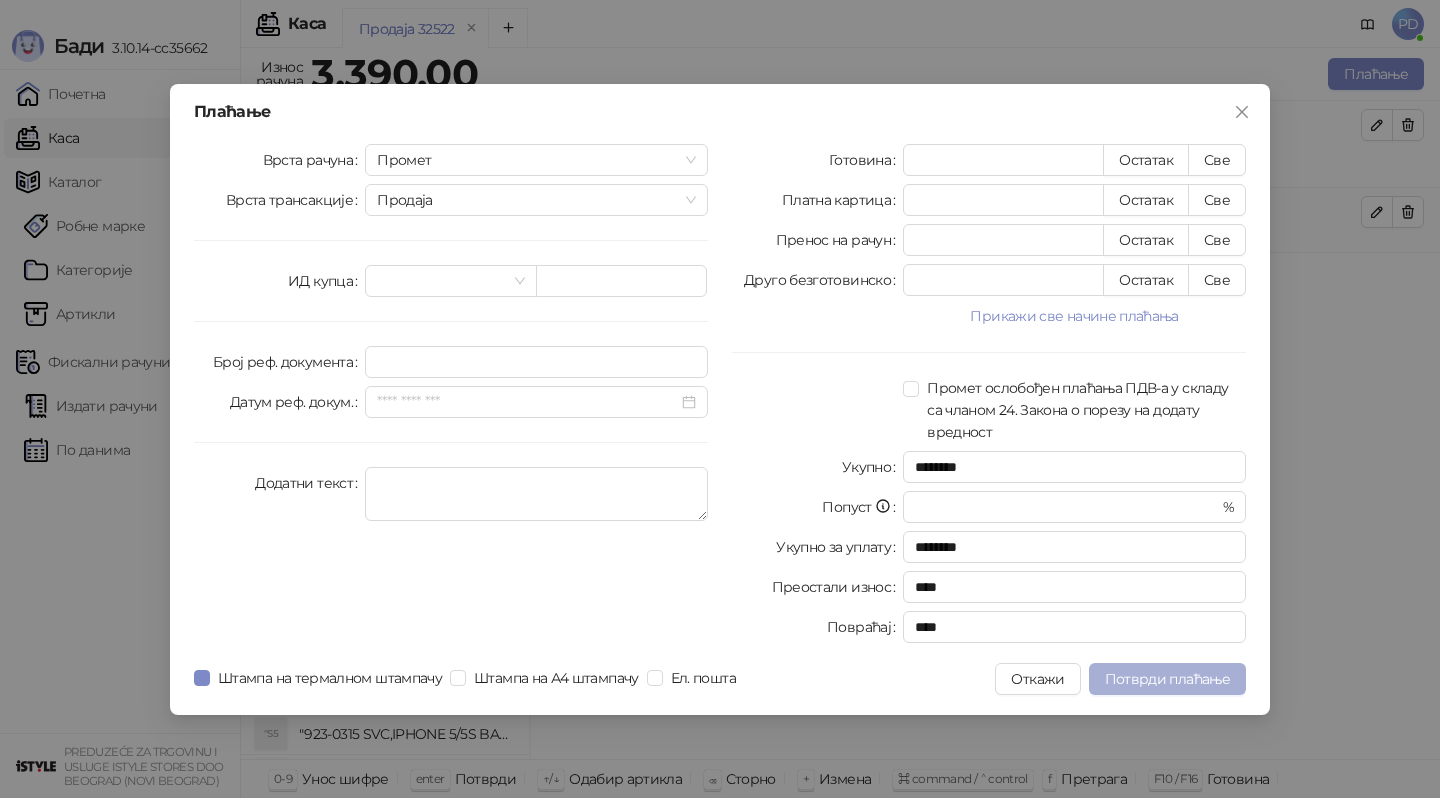 click on "Потврди плаћање" at bounding box center [1167, 679] 